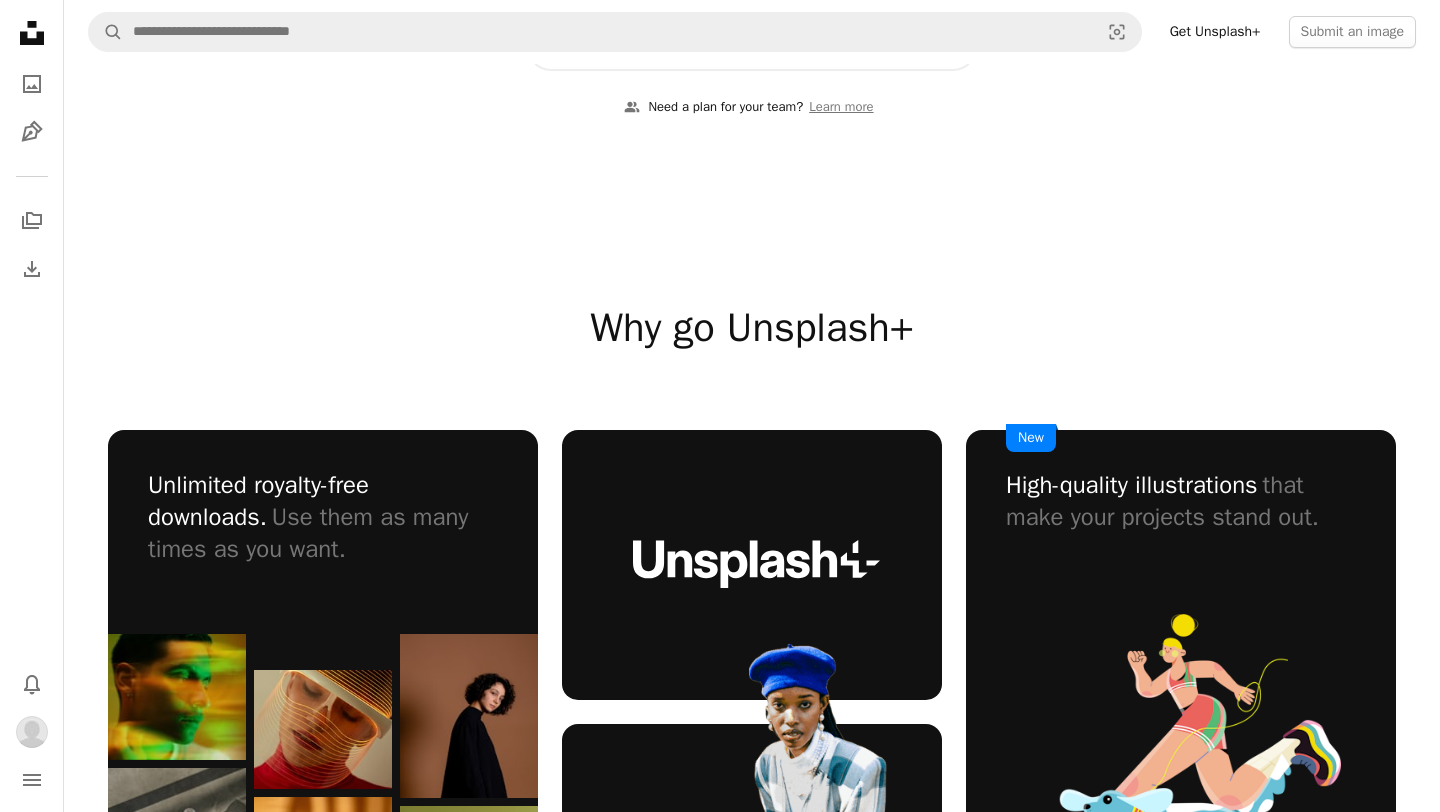 scroll, scrollTop: 823, scrollLeft: 0, axis: vertical 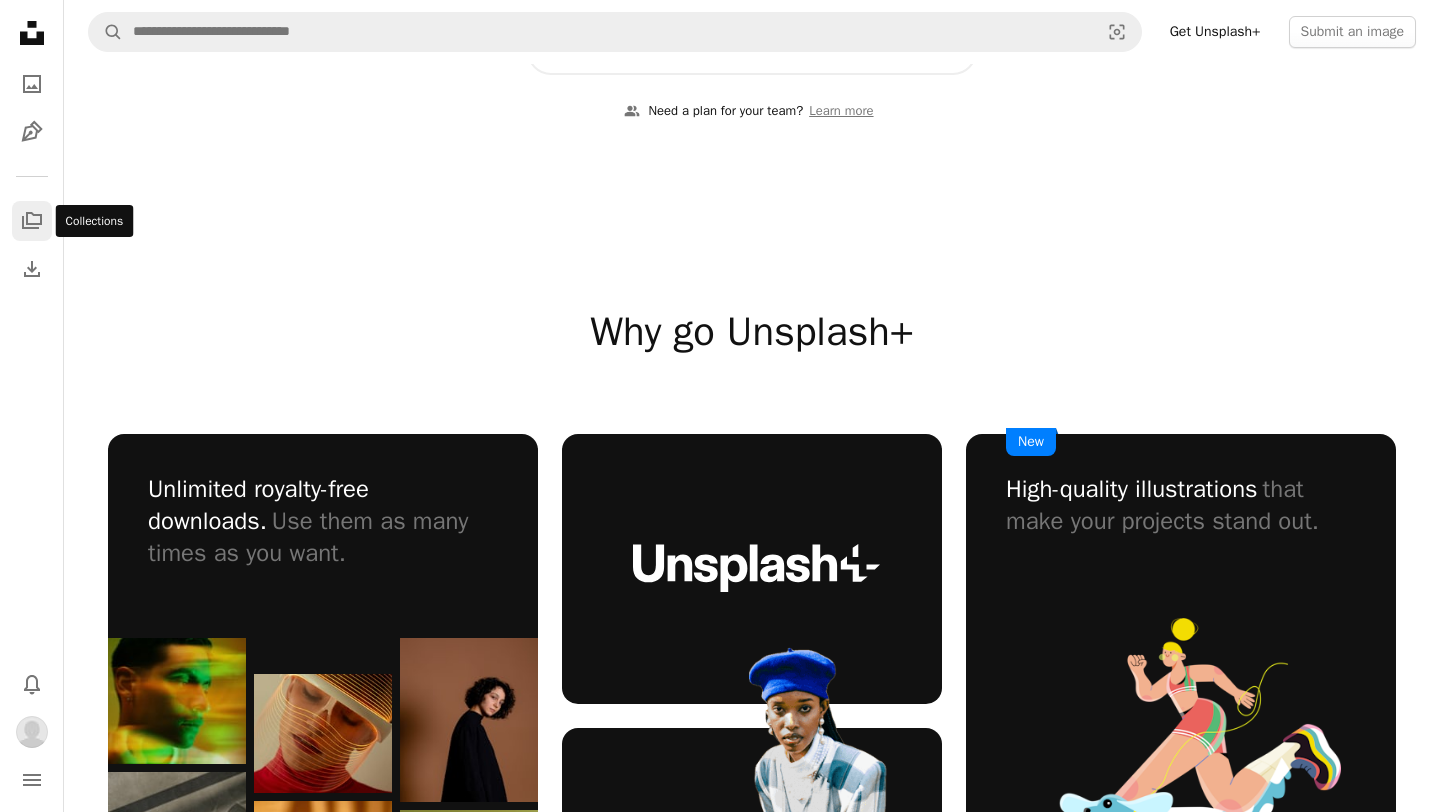 click on "A stack of folders" 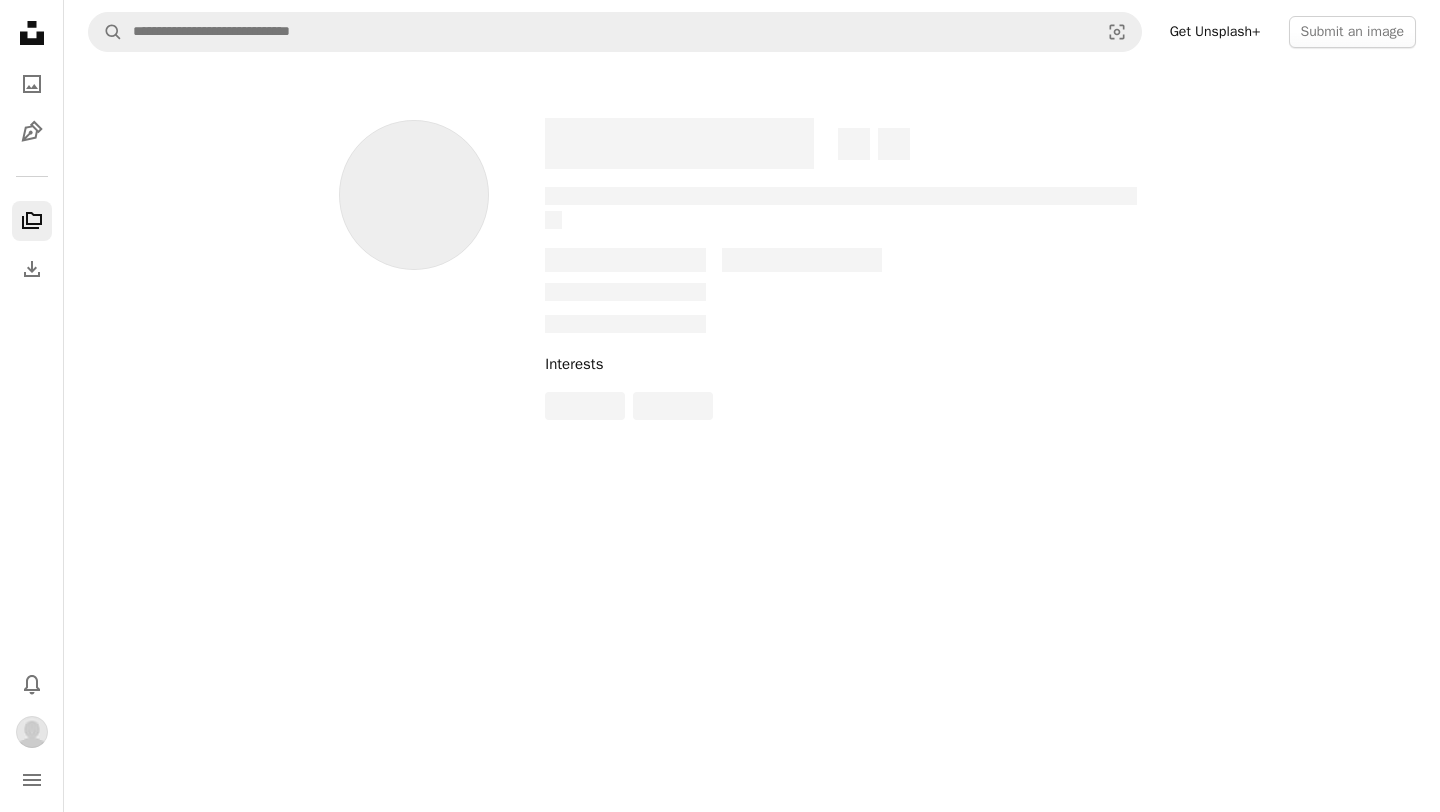 scroll, scrollTop: 0, scrollLeft: 0, axis: both 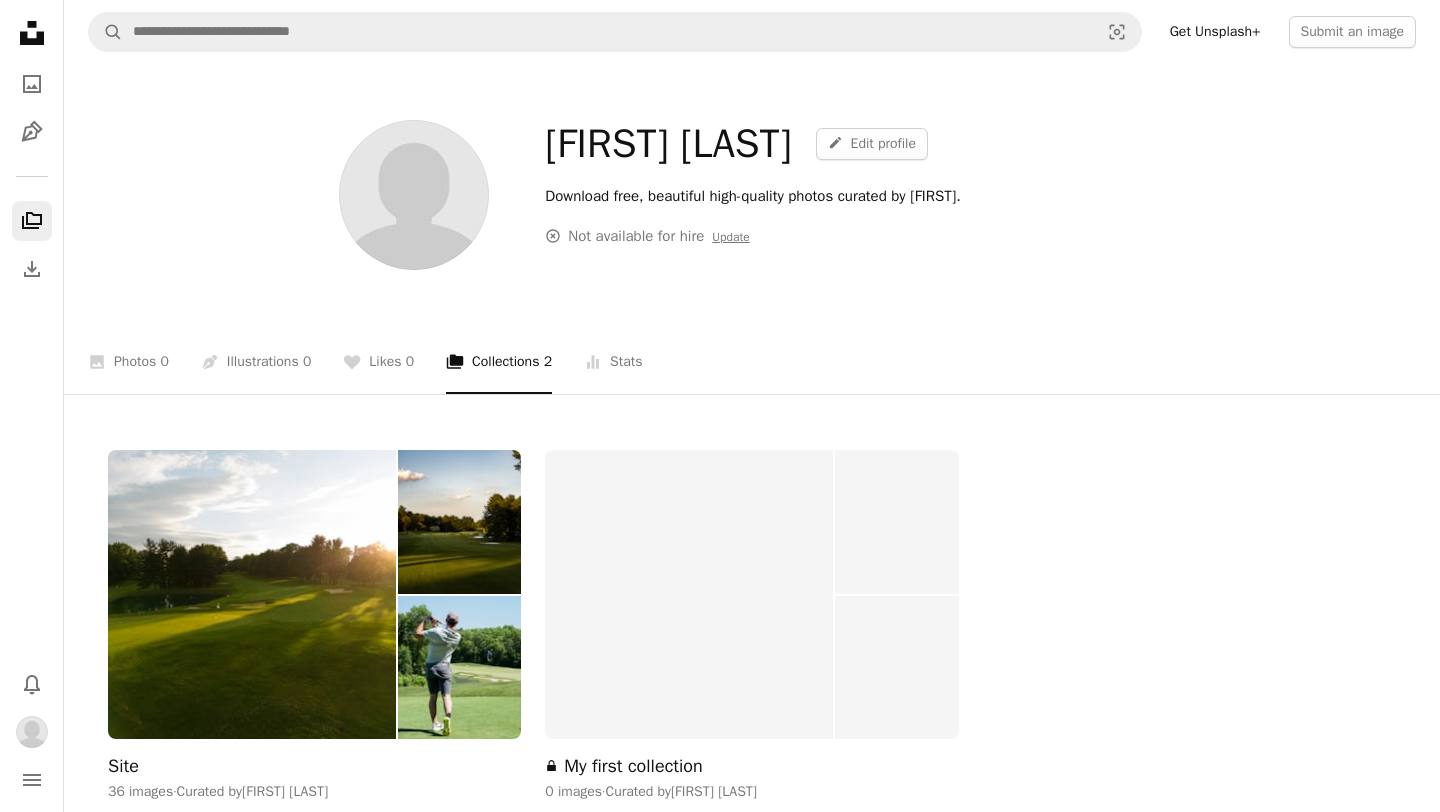 click on "Unsplash logo Unsplash Home A photo Pen Tool A stack of folders Download Bell navigation menu" at bounding box center (32, 406) 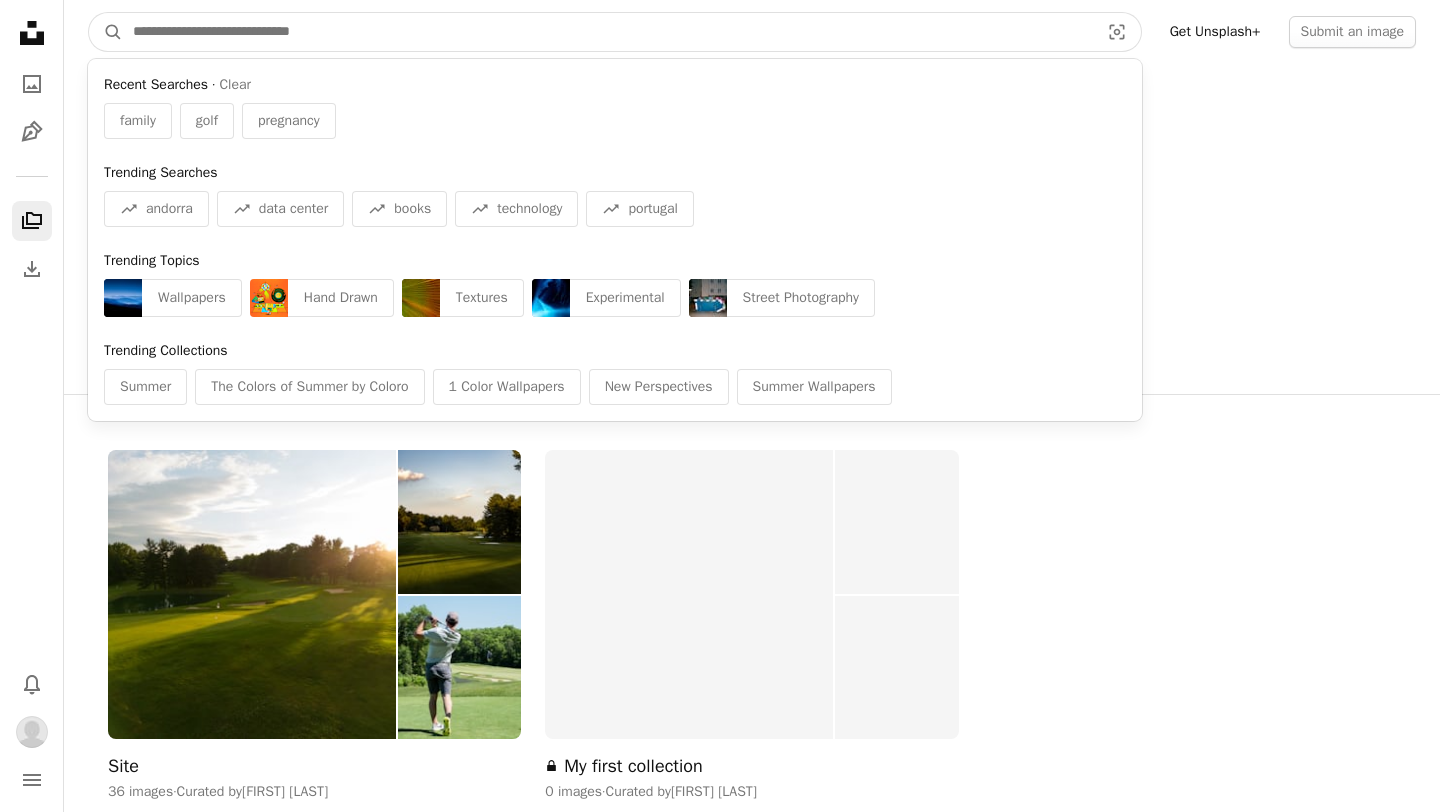click at bounding box center [608, 32] 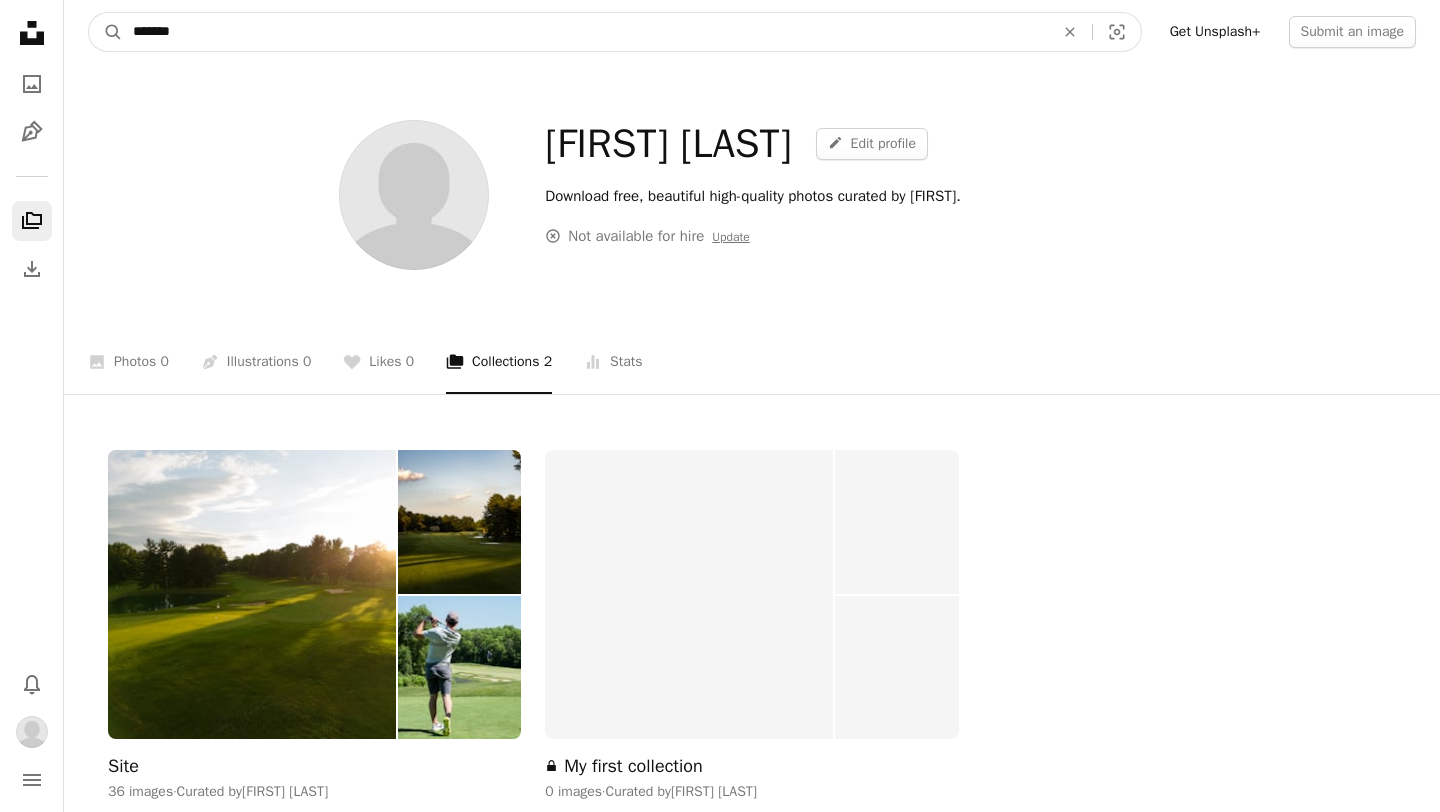 type on "********" 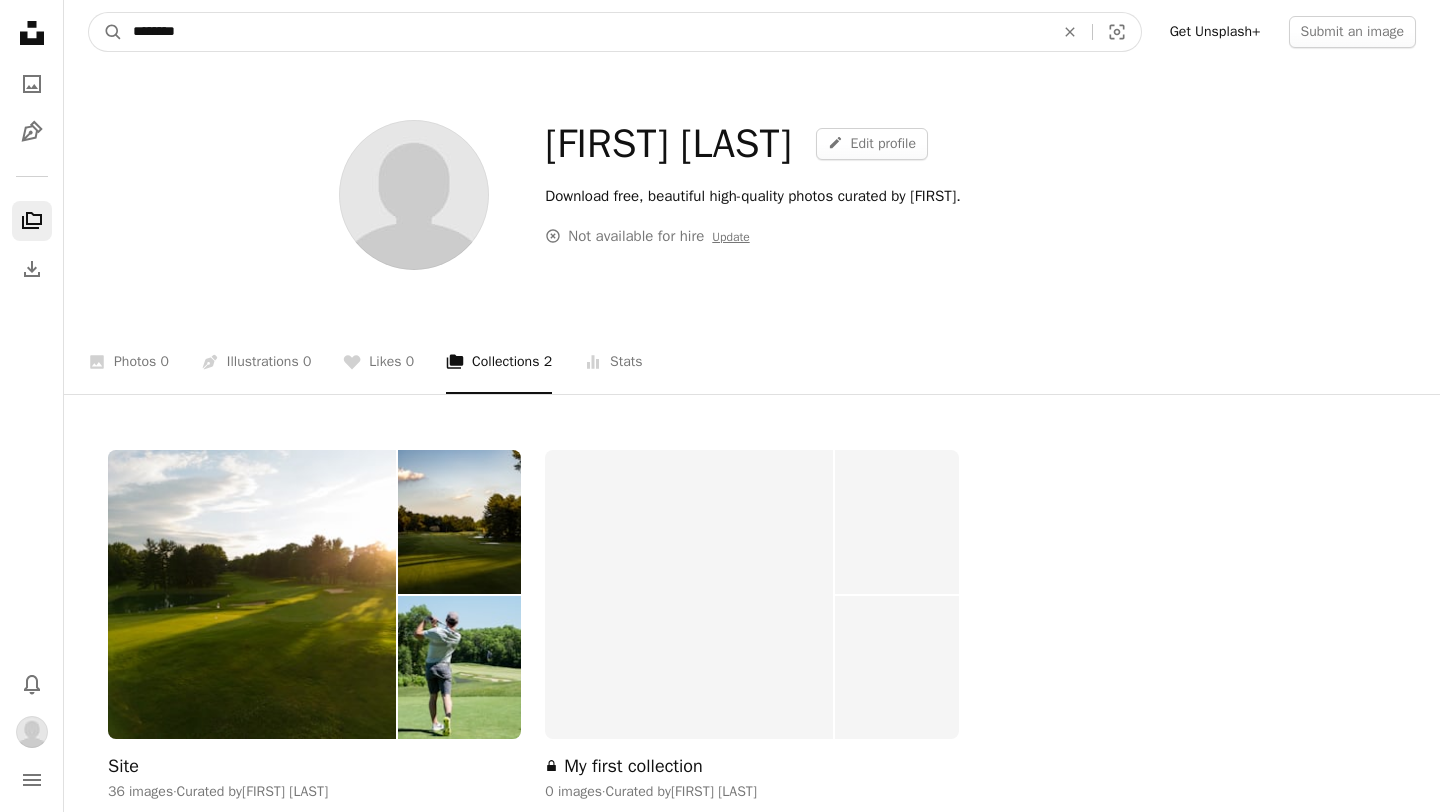 click on "A magnifying glass" at bounding box center [106, 32] 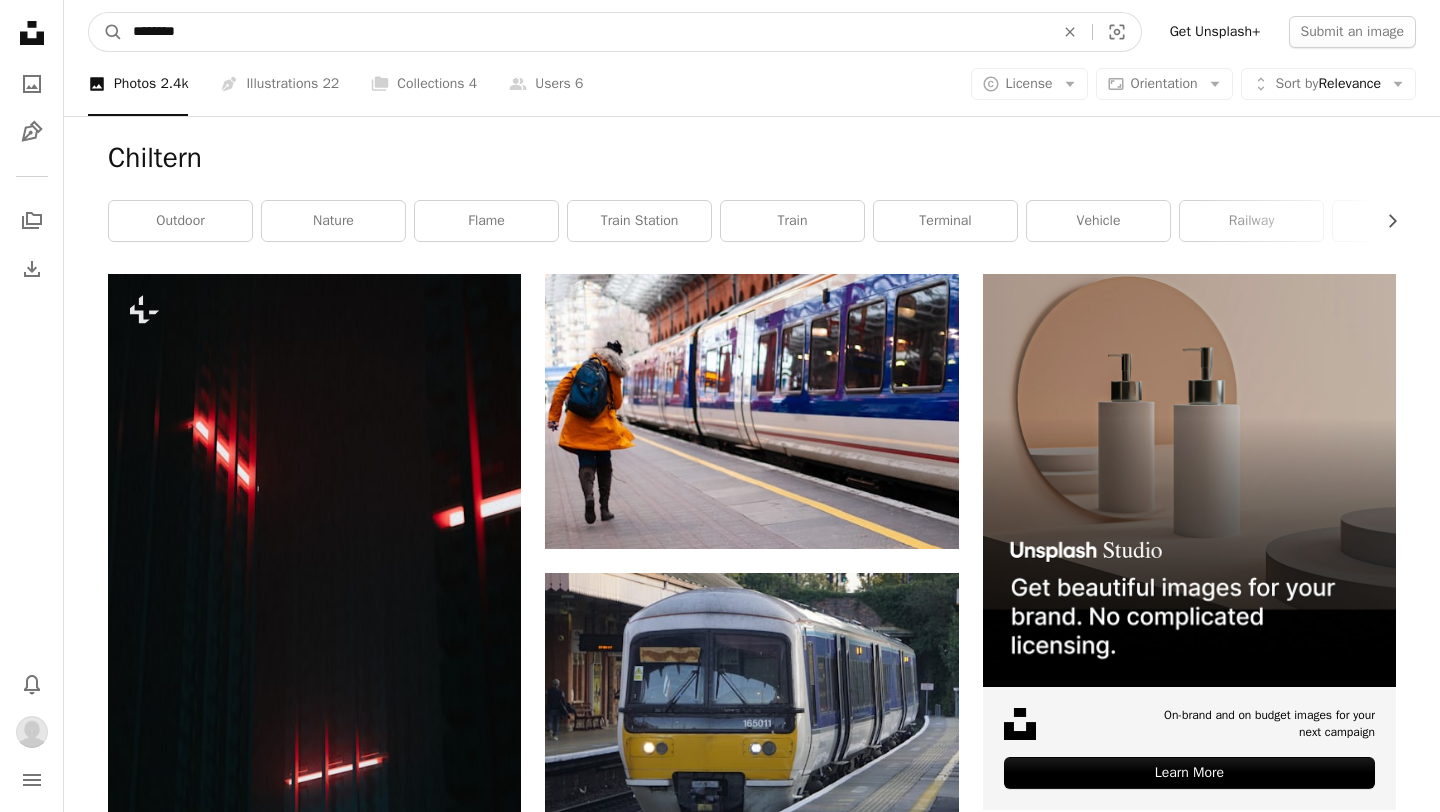 click on "********" at bounding box center (585, 32) 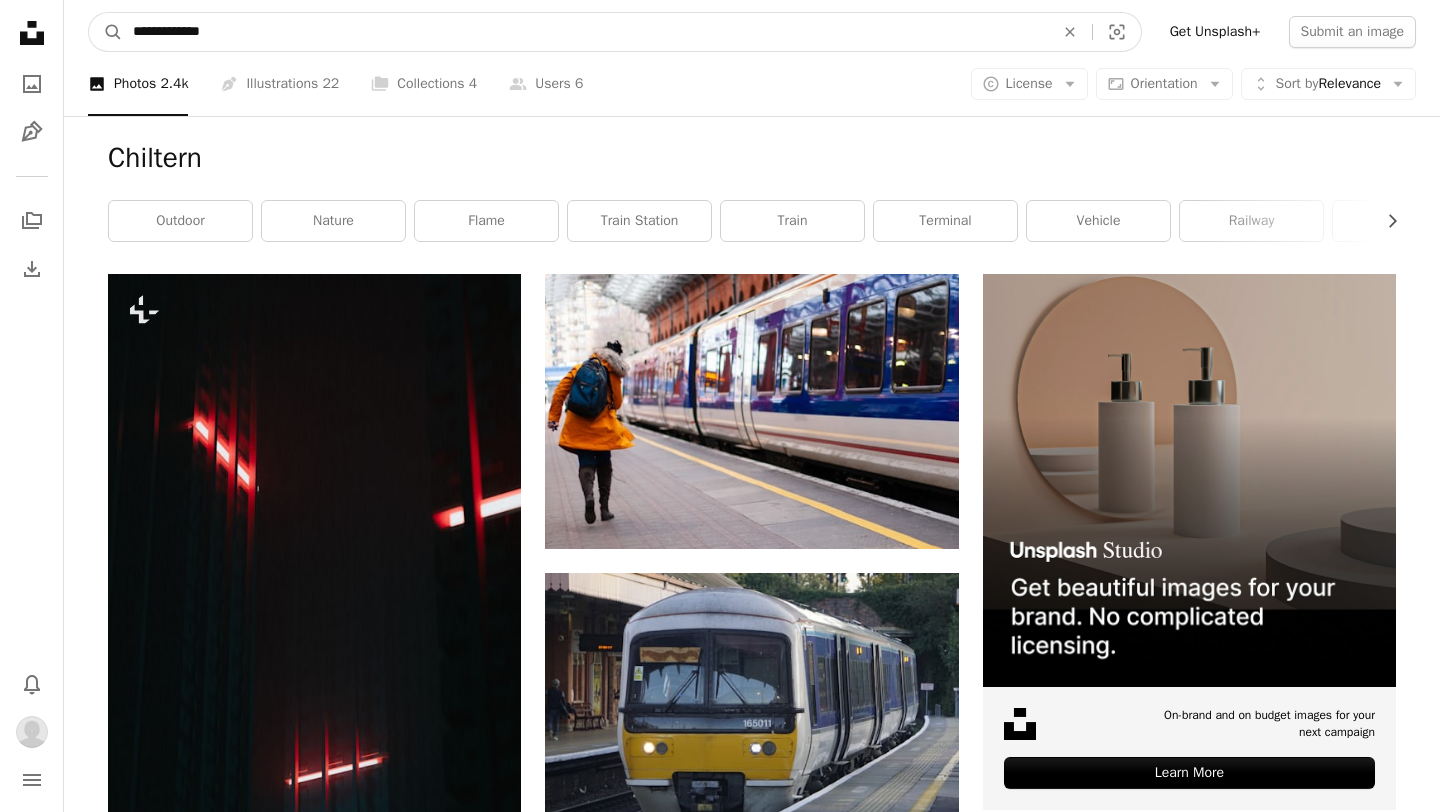 type on "**********" 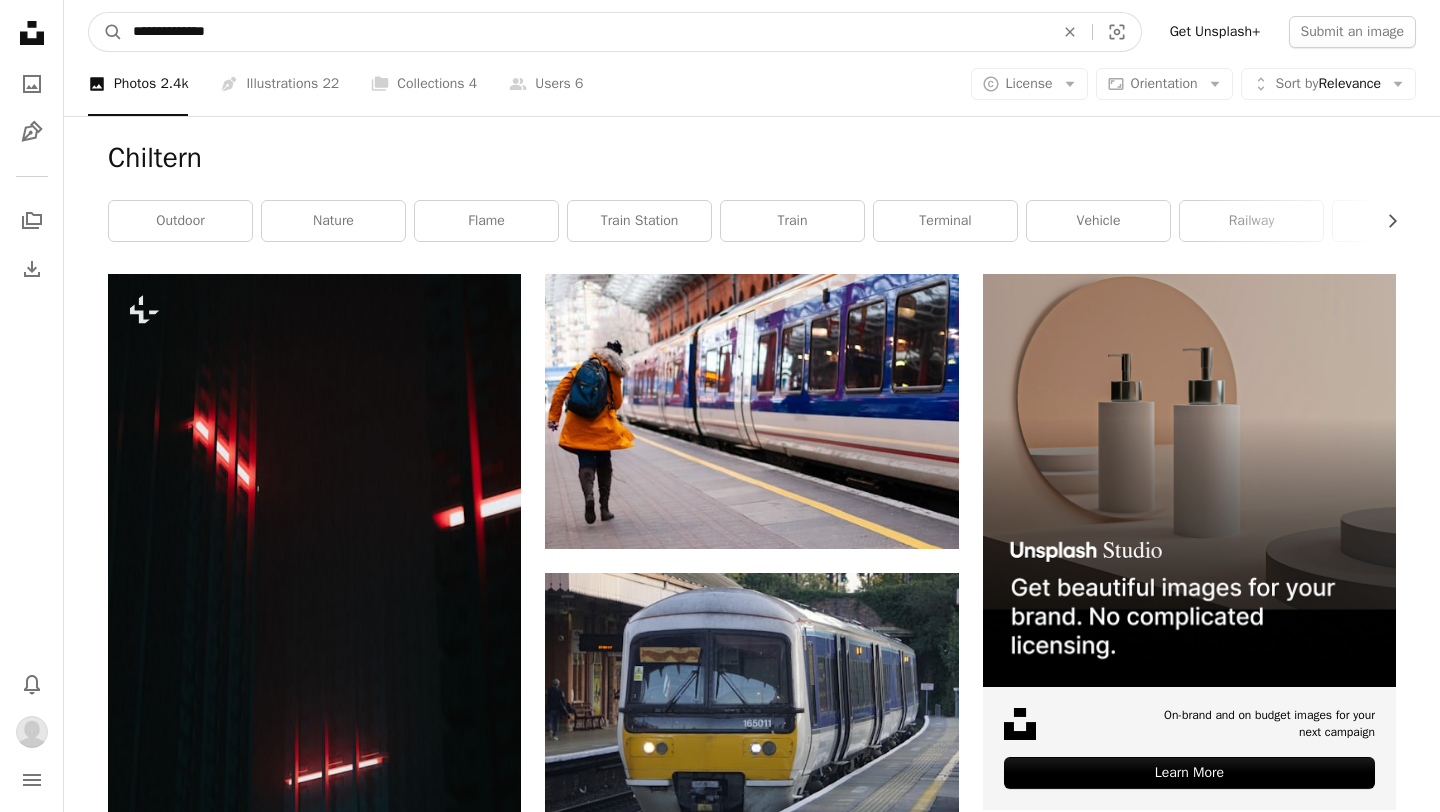click on "A magnifying glass" at bounding box center [106, 32] 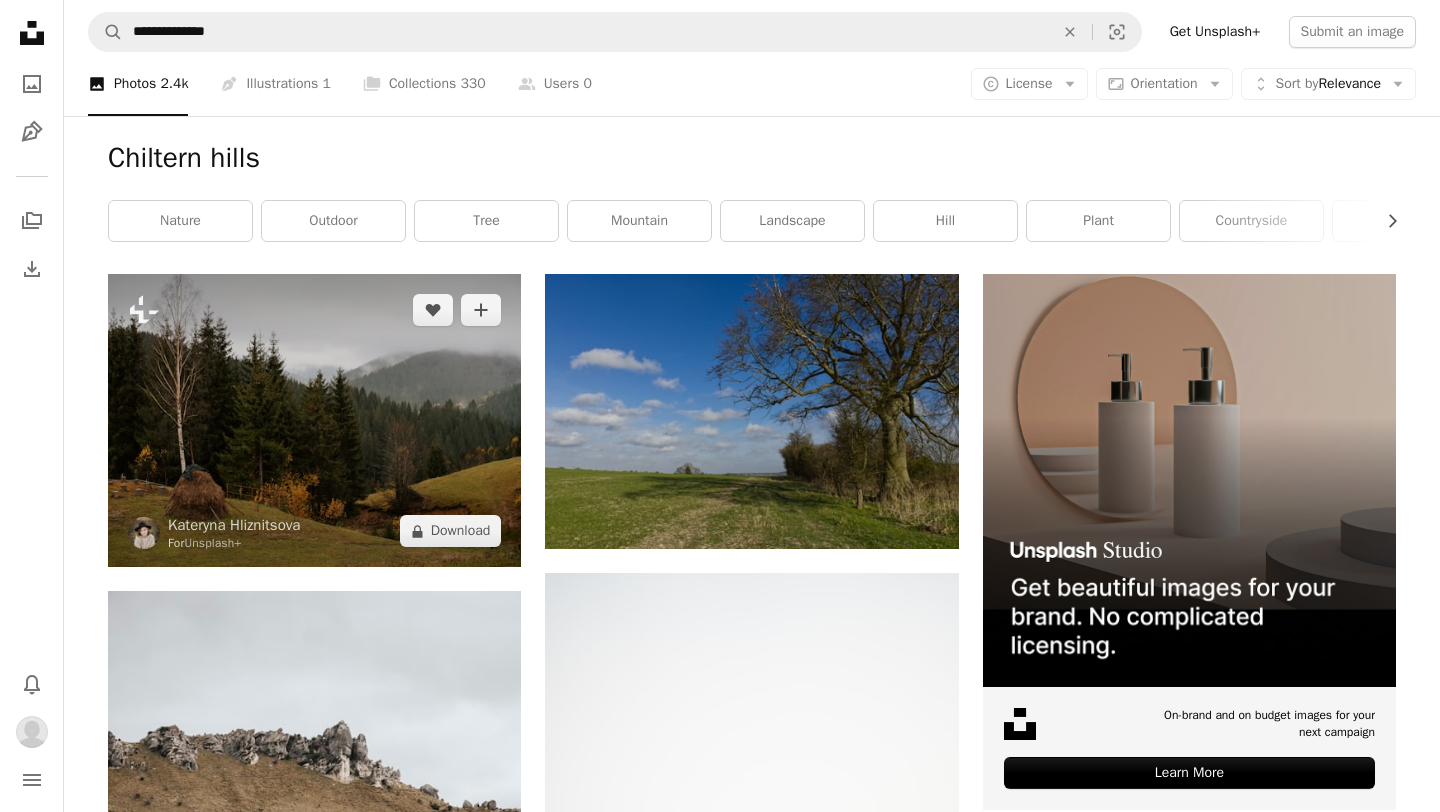 click at bounding box center [314, 420] 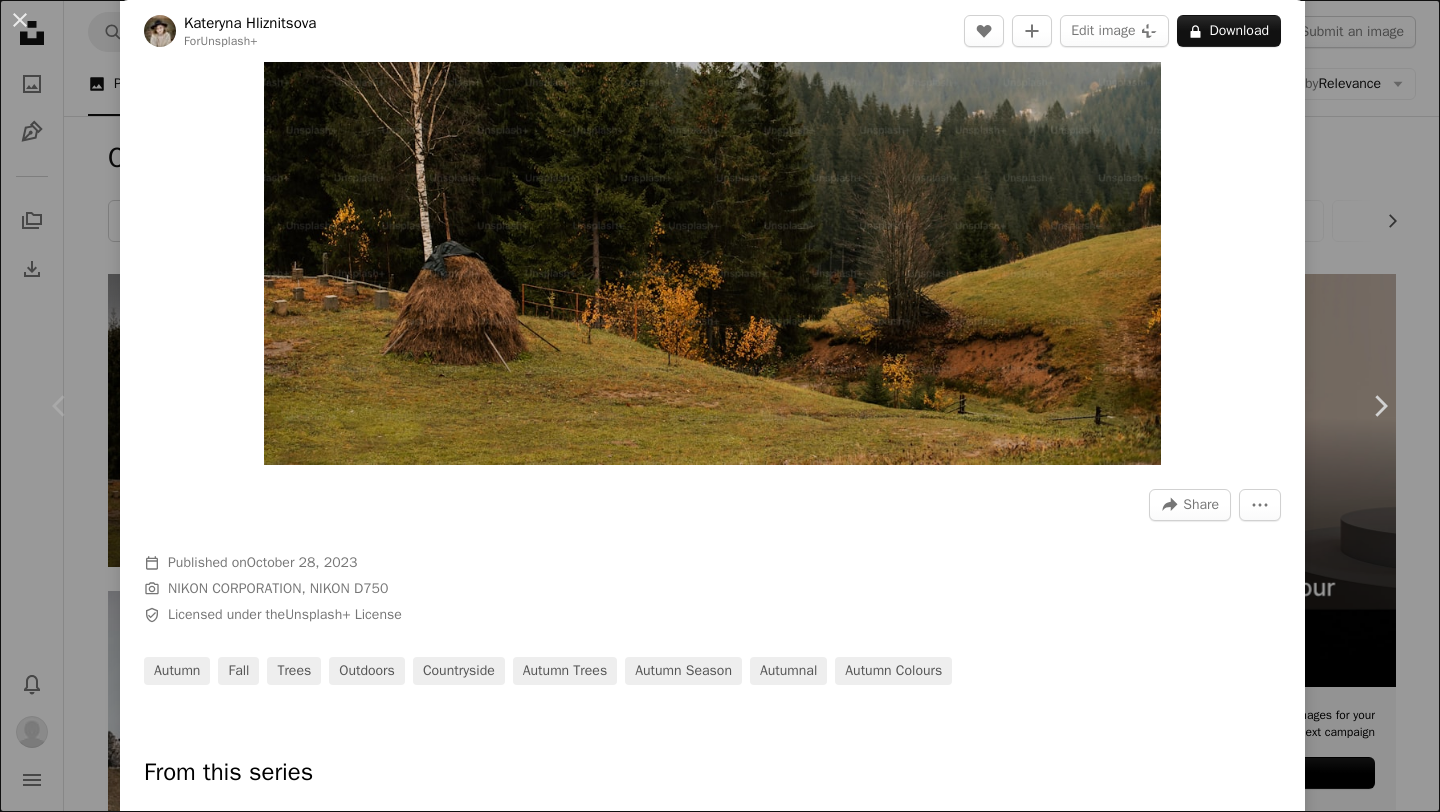 scroll, scrollTop: 602, scrollLeft: 0, axis: vertical 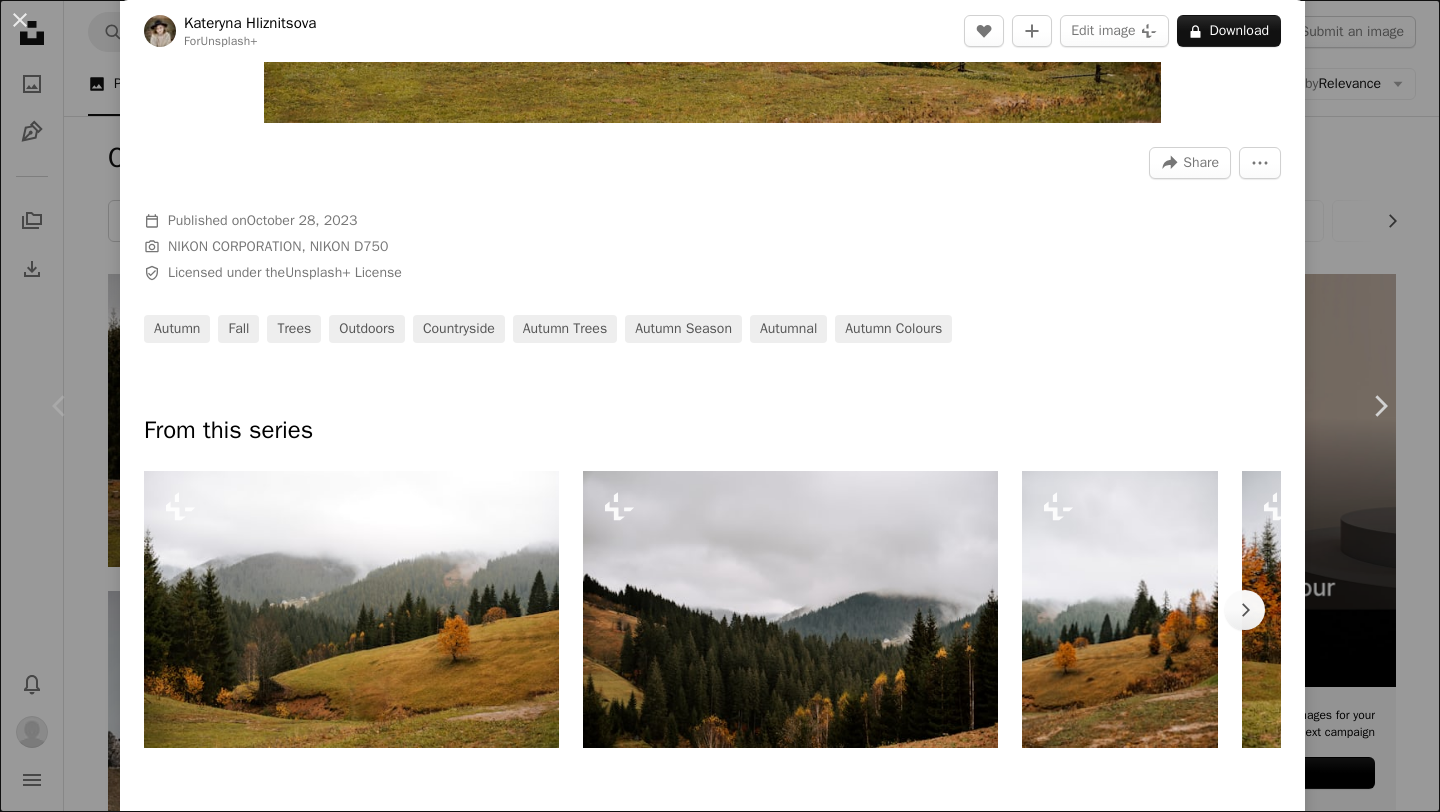 click on "An X shape Chevron left Chevron right [FIRST] [LAST] For  Unsplash+ A heart A plus sign Edit image   Plus sign for Unsplash+ A lock   Download Zoom in A forward-right arrow Share More Actions Calendar outlined Published on  [MONTH] [NUMBER], [NUMBER] Camera [BRAND], [MODEL] Safety Licensed under the  Unsplash+ License autumn fall trees outdoors countryside autumn trees autumn season autumnal autumn colours From this series Chevron right Plus sign for Unsplash+ Plus sign for Unsplash+ Plus sign for Unsplash+ Plus sign for Unsplash+ Plus sign for Unsplash+ Plus sign for Unsplash+ Plus sign for Unsplash+ Plus sign for Unsplash+ Plus sign for Unsplash+ Plus sign for Unsplash+ Related images Plus sign for Unsplash+ A heart A plus sign [FIRST] [LAST] For  Unsplash+ A lock   Download Plus sign for Unsplash+ A heart A plus sign [FIRST] [LAST] For  Unsplash+ A lock   Download Plus sign for Unsplash+ A heart A plus sign [FIRST] [LAST] For  Unsplash+ A lock   Download Plus sign for Unsplash+" at bounding box center [720, 406] 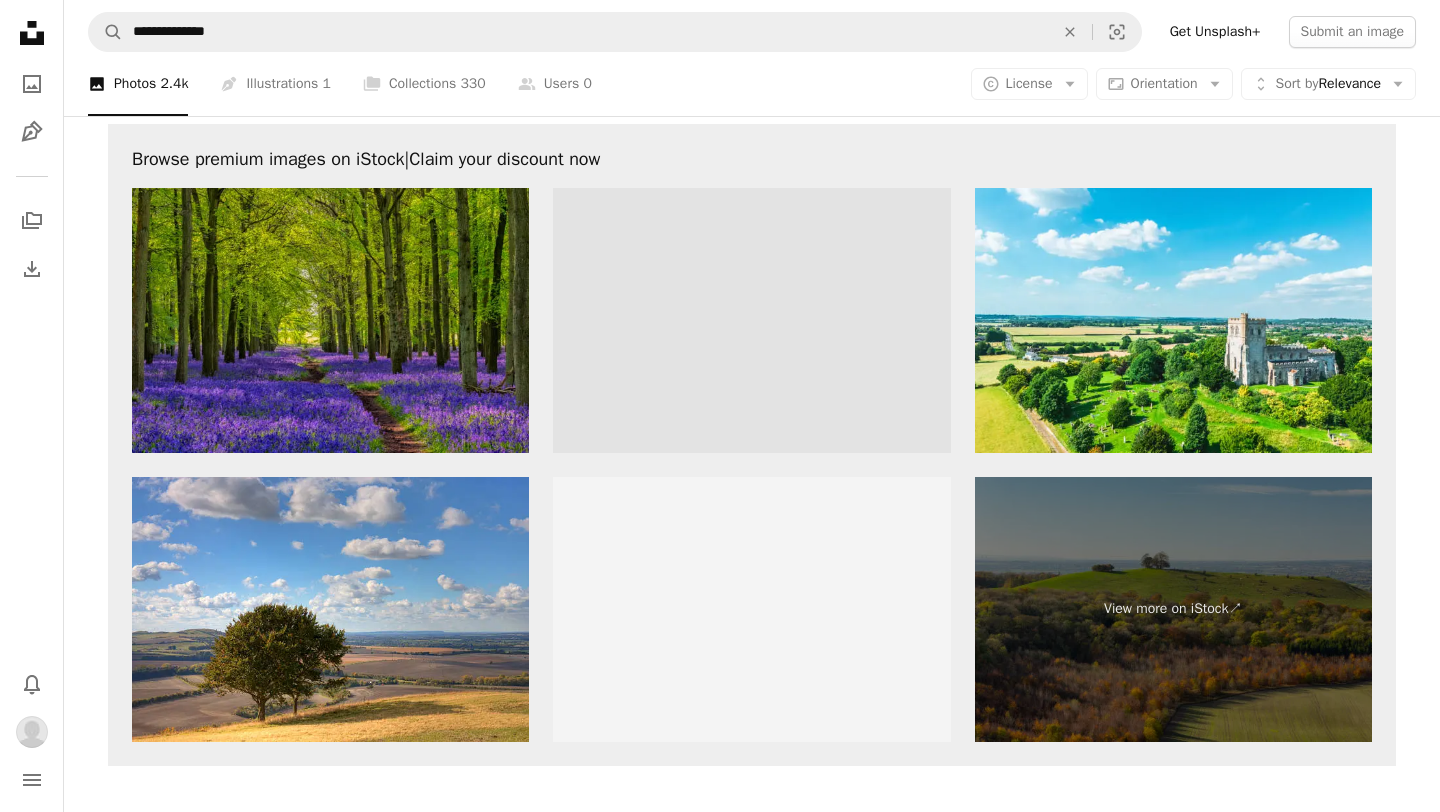 scroll, scrollTop: 3198, scrollLeft: 0, axis: vertical 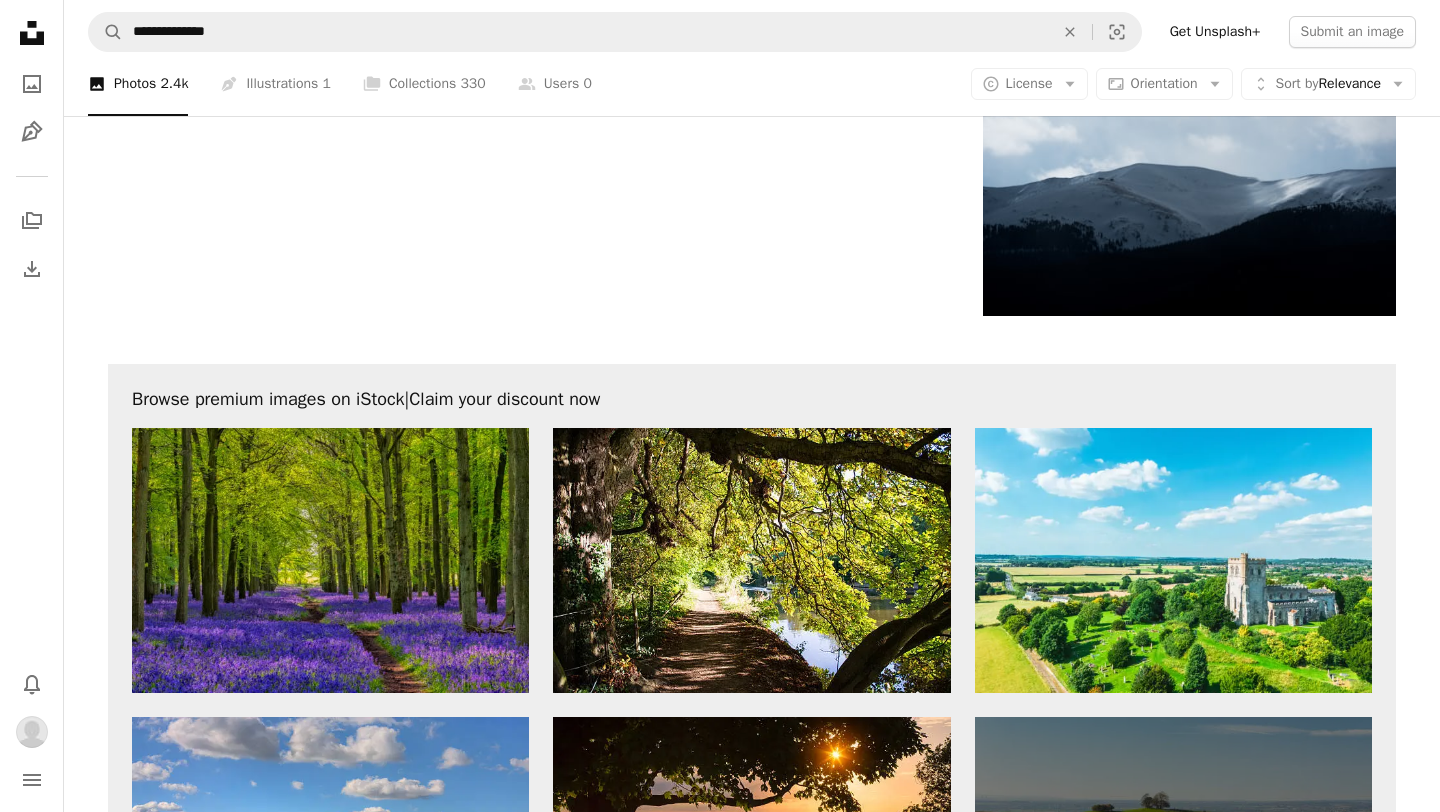click on "Browse premium images on iStock  |  Claim your discount now View more on iStock  ↗ View more on iStock  ↗" at bounding box center (752, 685) 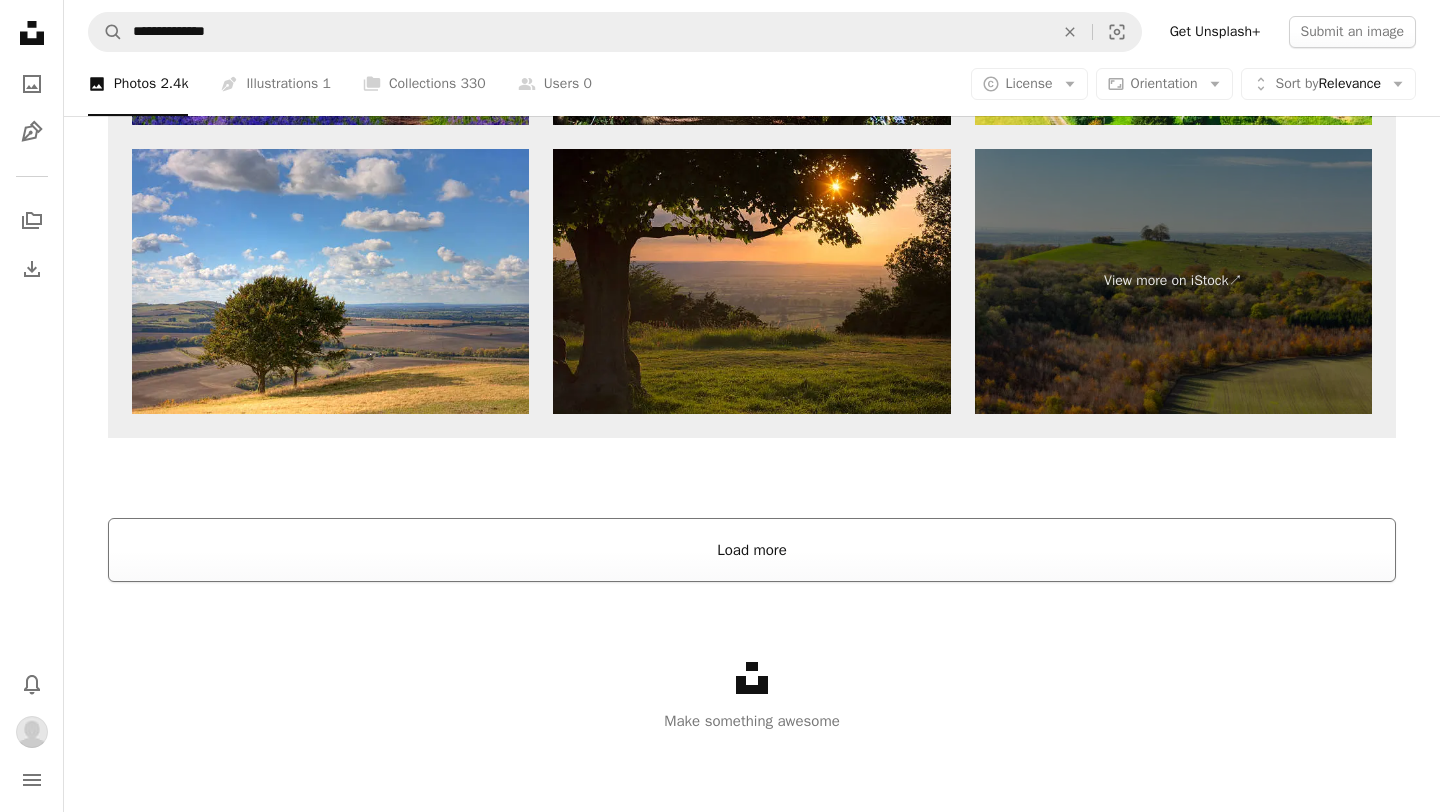 click on "Load more" at bounding box center (752, 550) 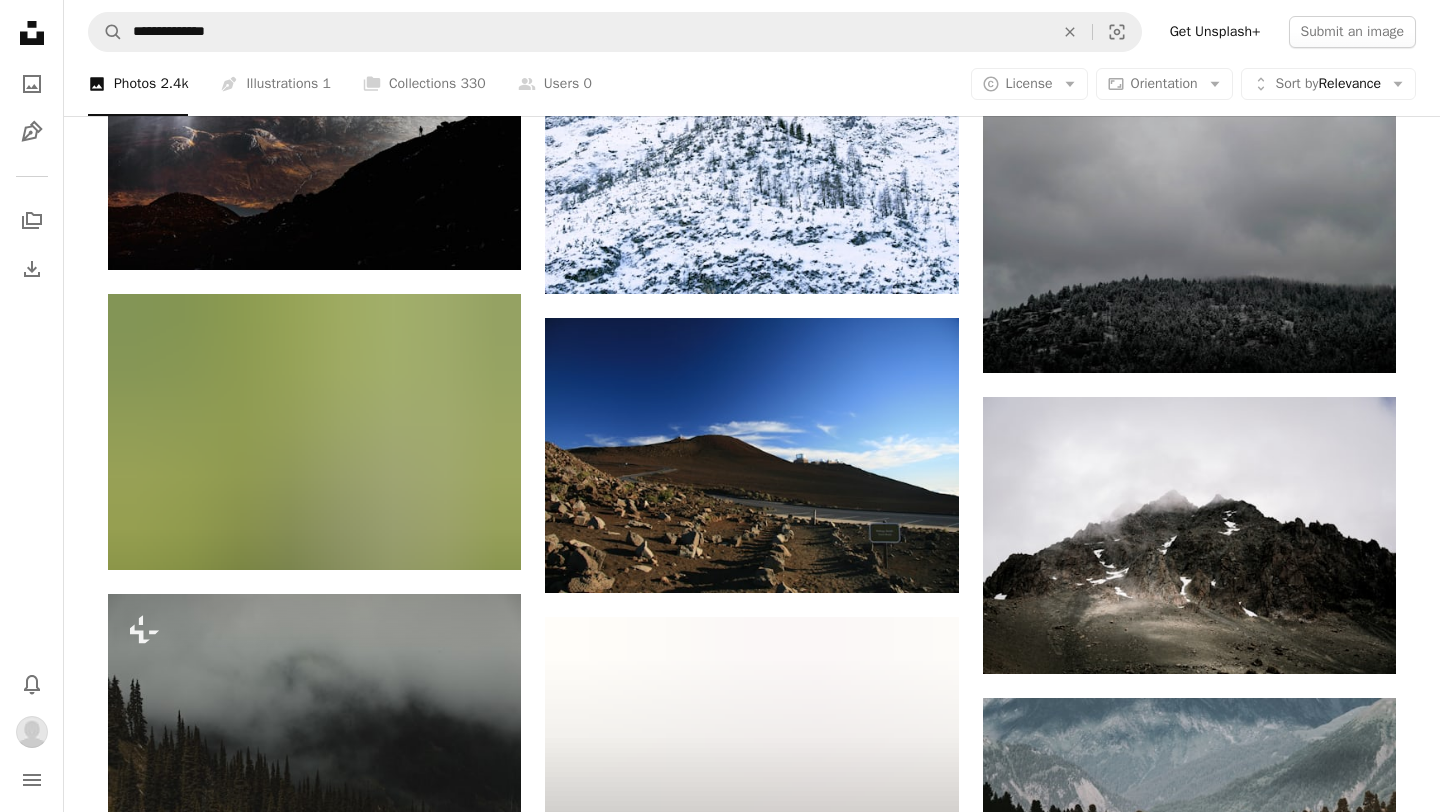 scroll, scrollTop: 6066, scrollLeft: 0, axis: vertical 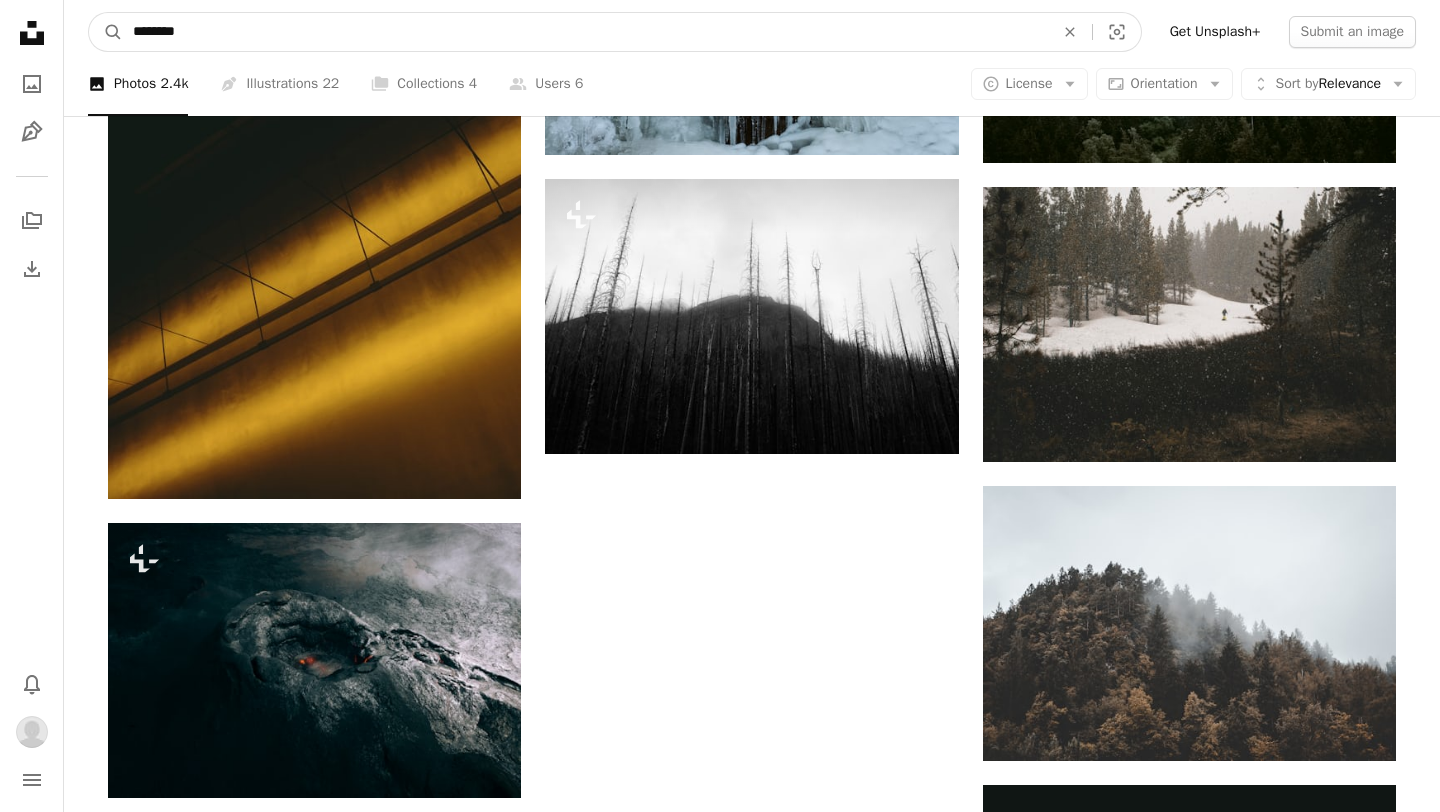 click on "********" at bounding box center [585, 32] 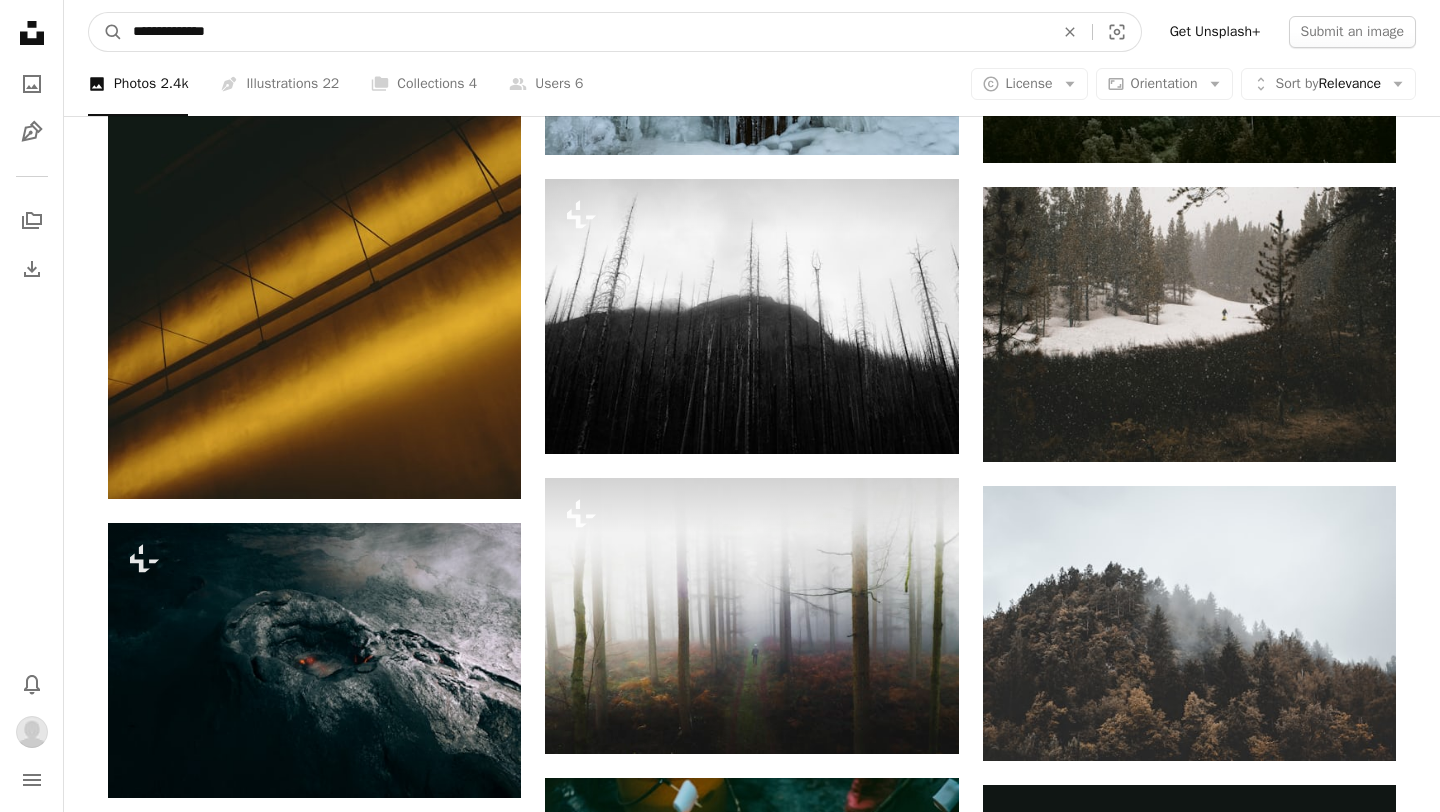type on "**********" 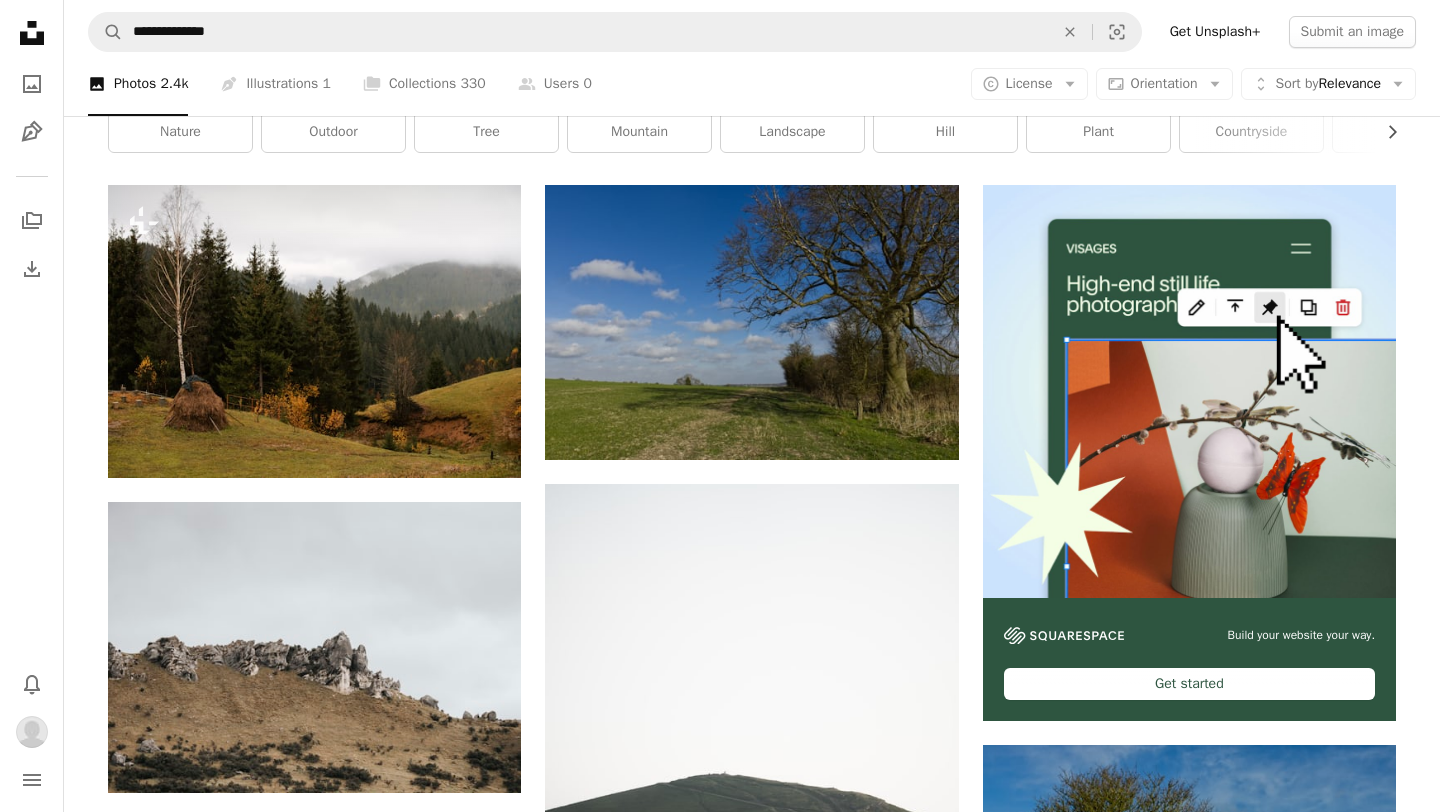 scroll, scrollTop: 104, scrollLeft: 0, axis: vertical 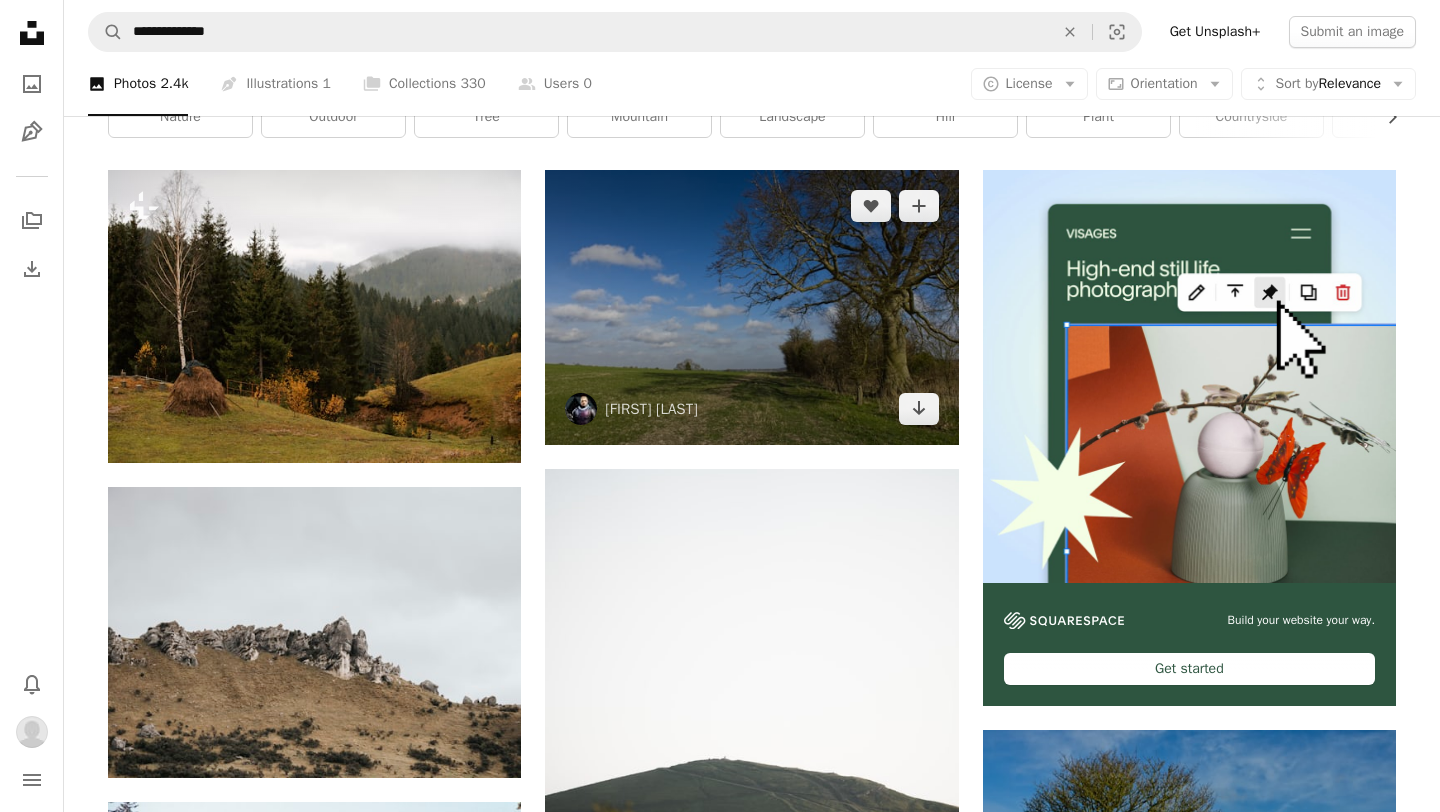 click at bounding box center (751, 307) 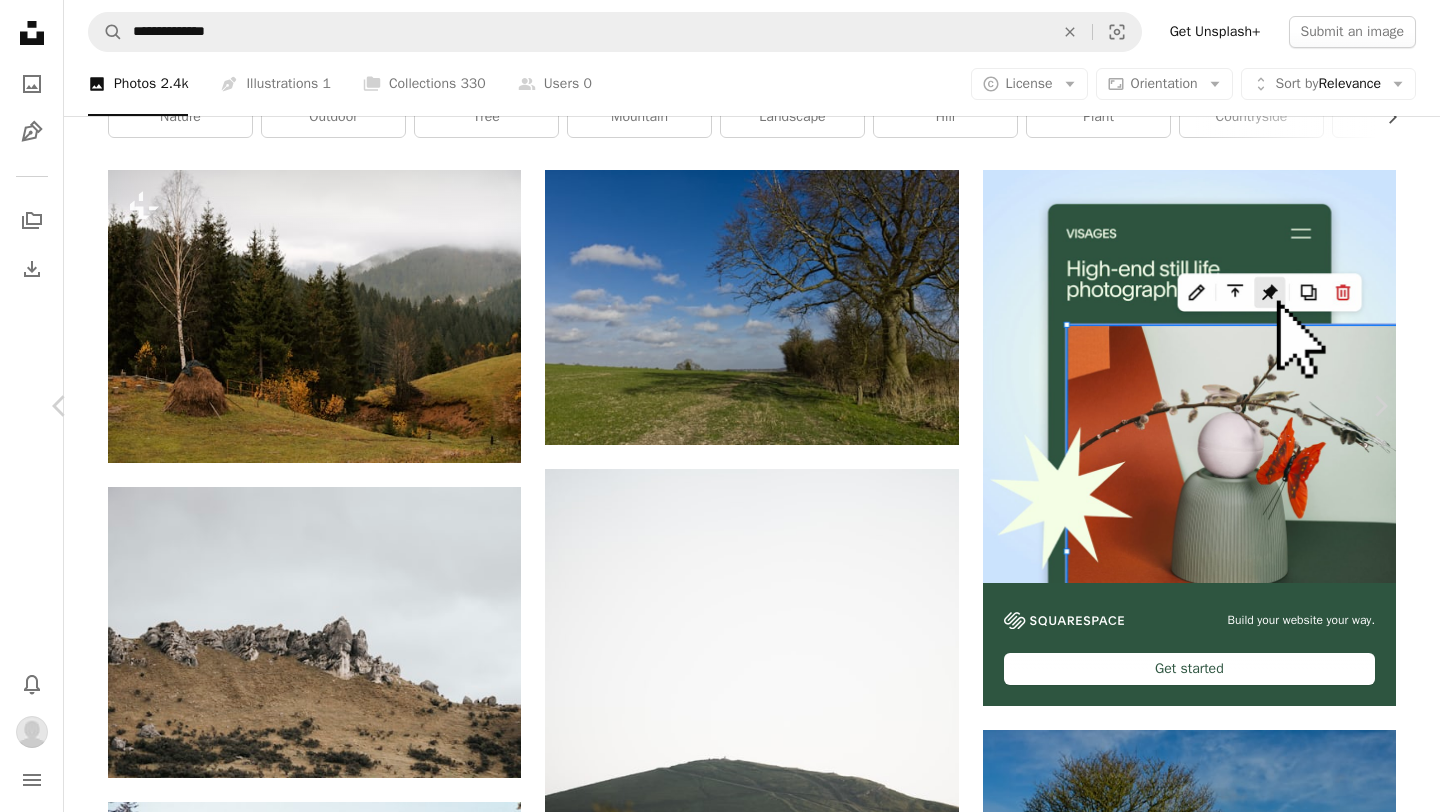 scroll, scrollTop: 4509, scrollLeft: 0, axis: vertical 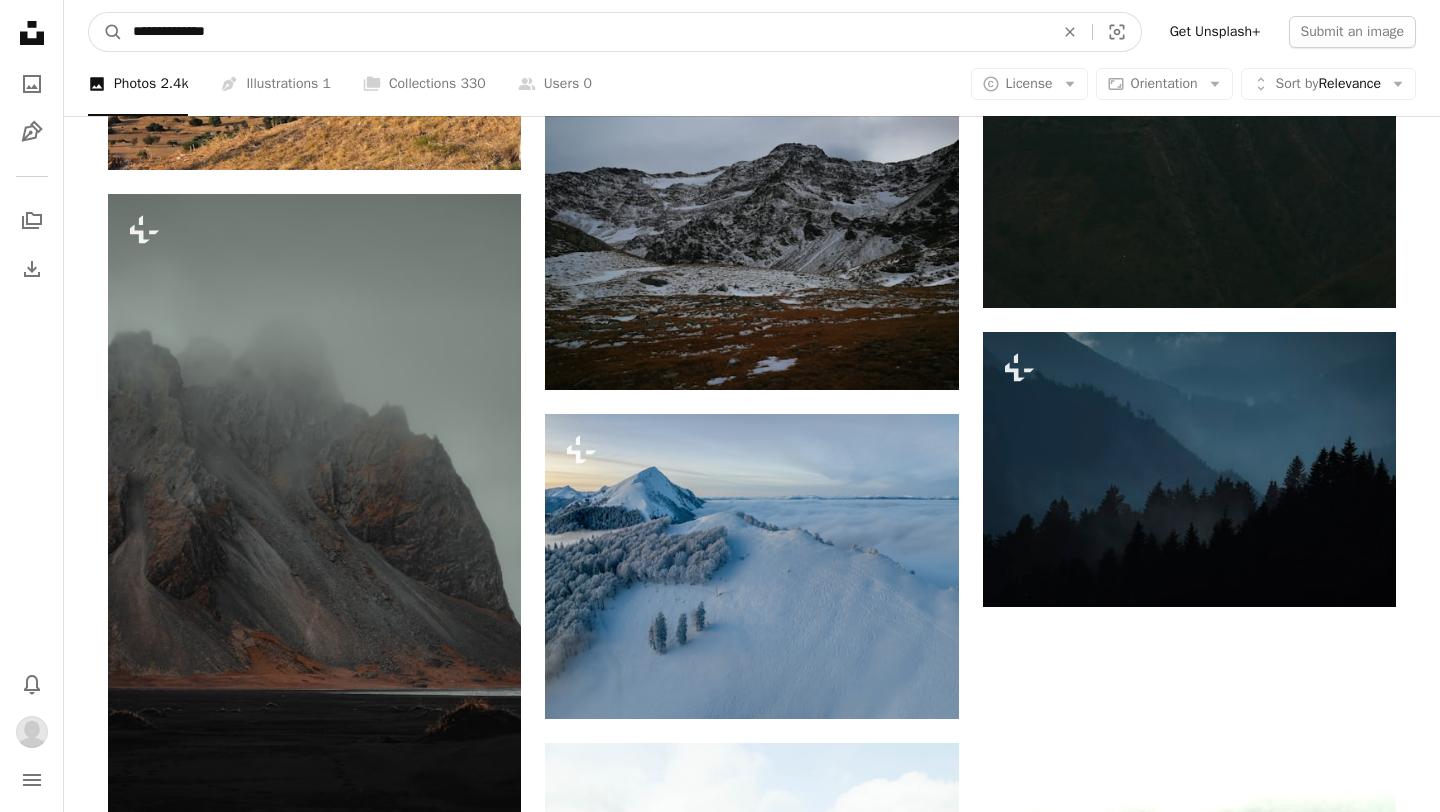 click on "**********" at bounding box center (585, 32) 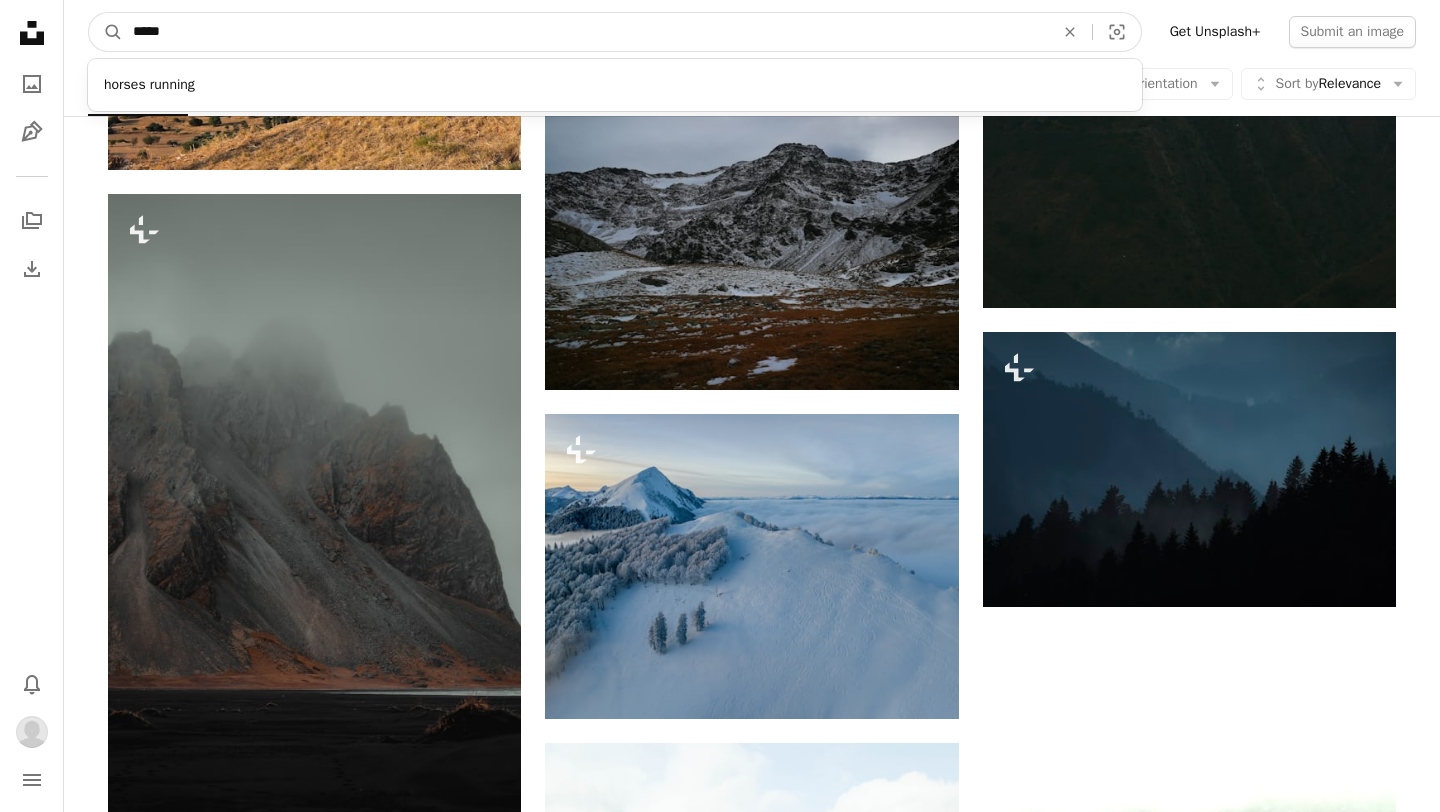 type on "******" 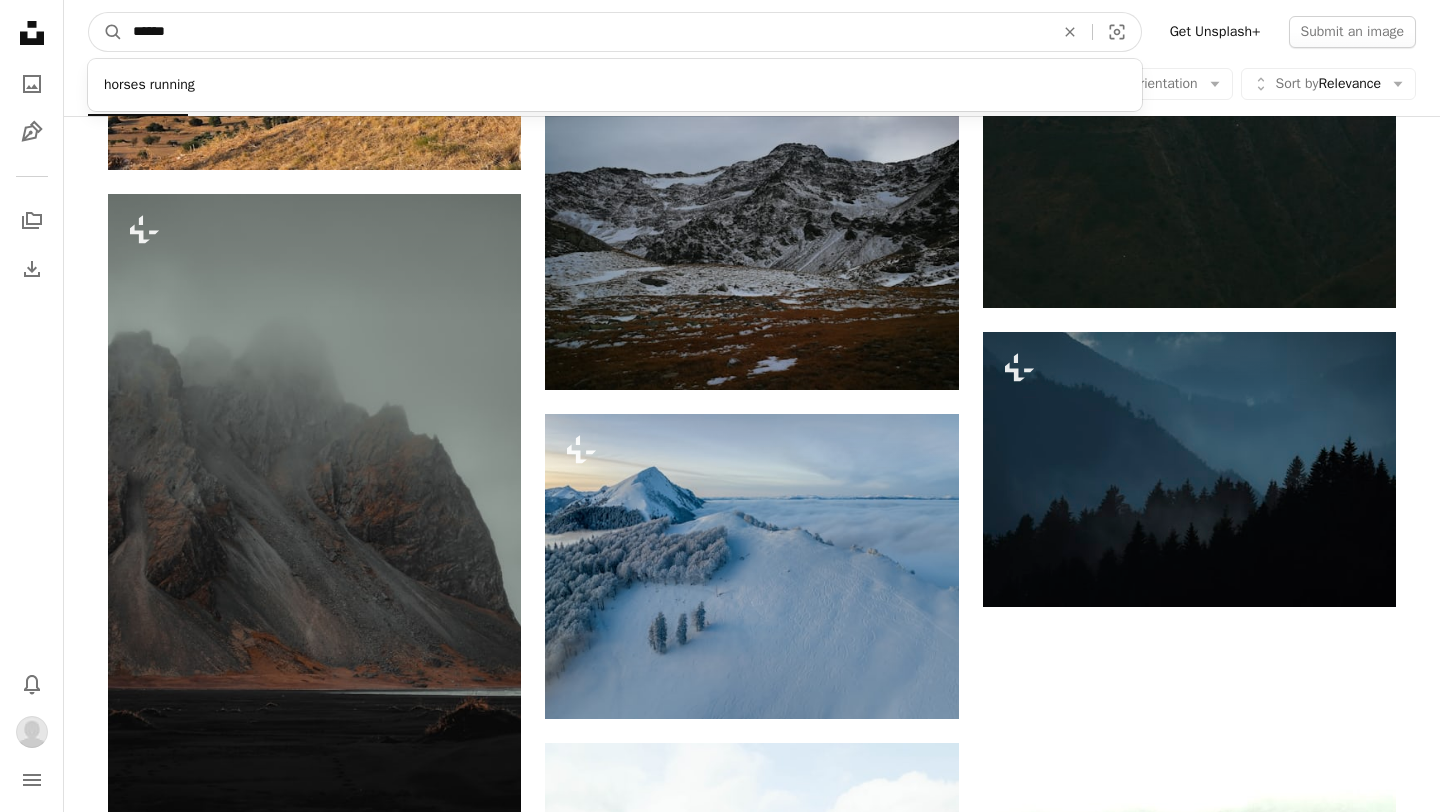 click on "A magnifying glass" at bounding box center [106, 32] 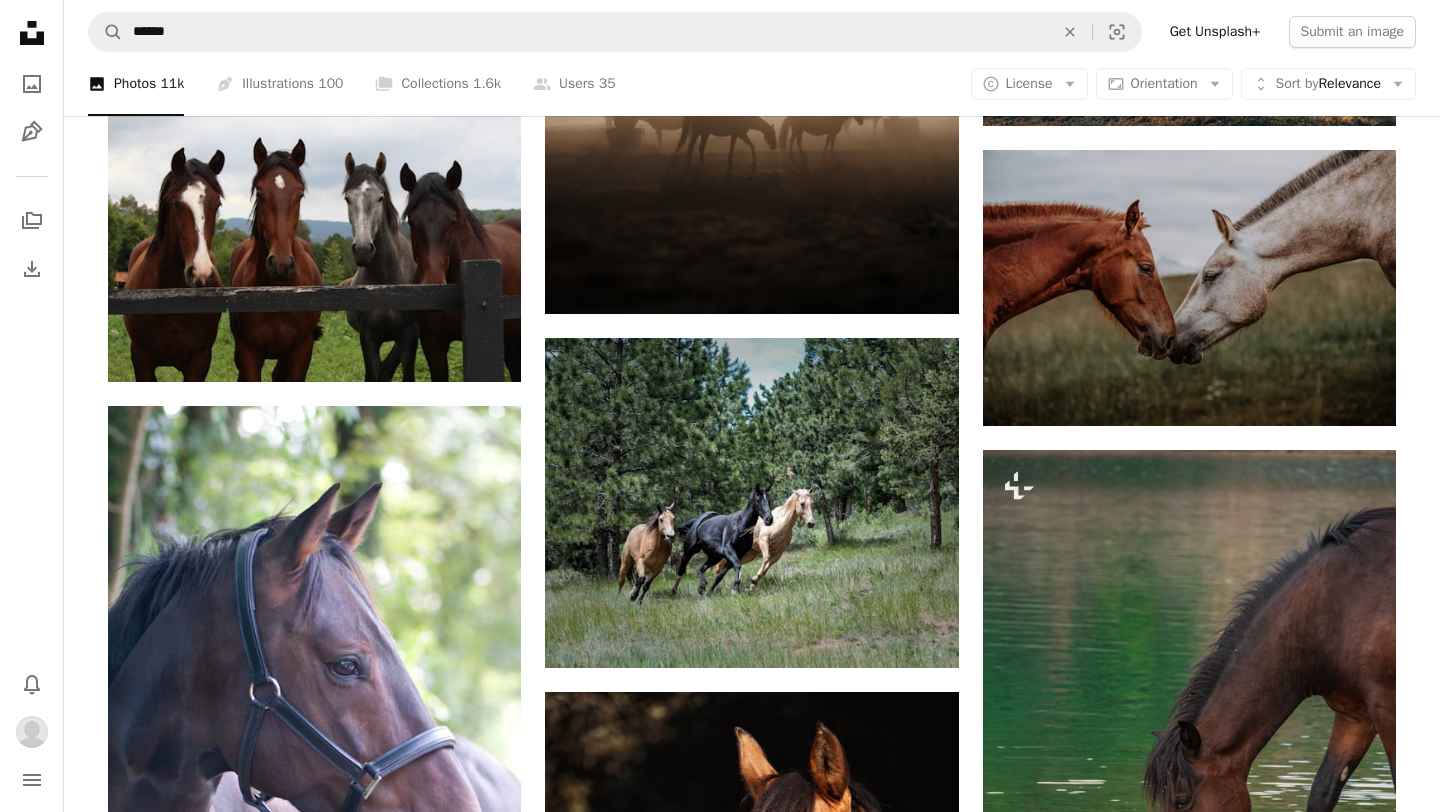 scroll, scrollTop: 1982, scrollLeft: 0, axis: vertical 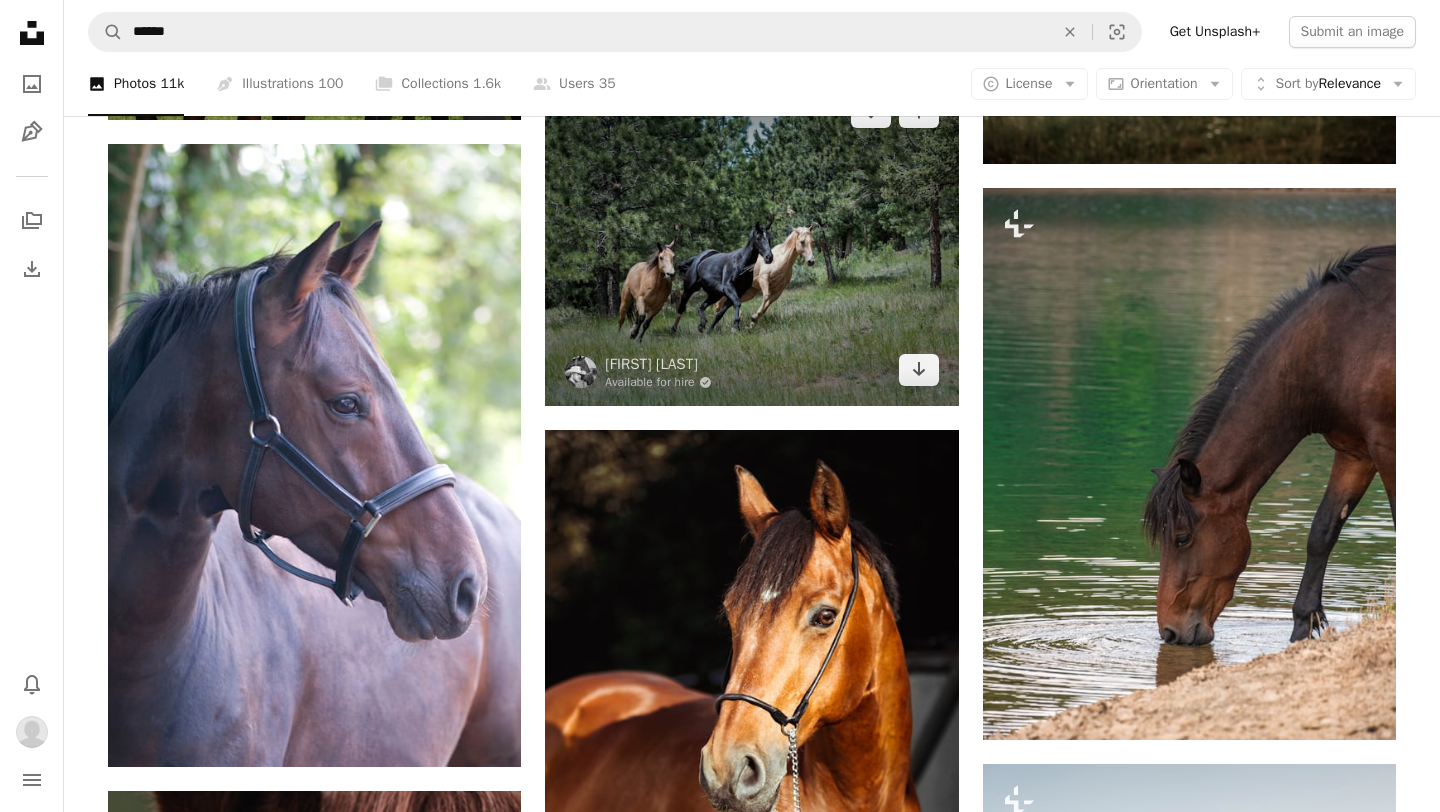 click at bounding box center [751, 241] 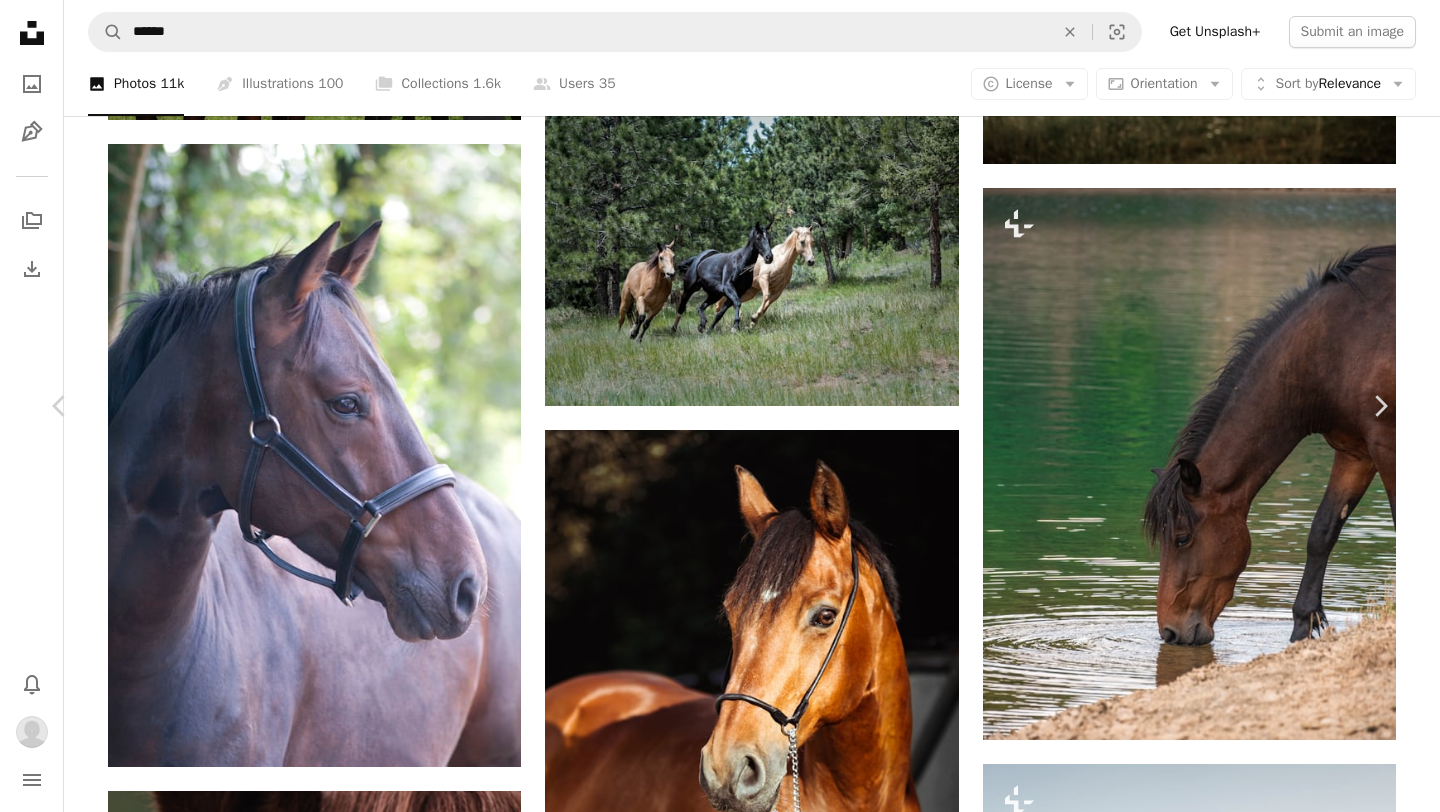 click on "Chevron down" 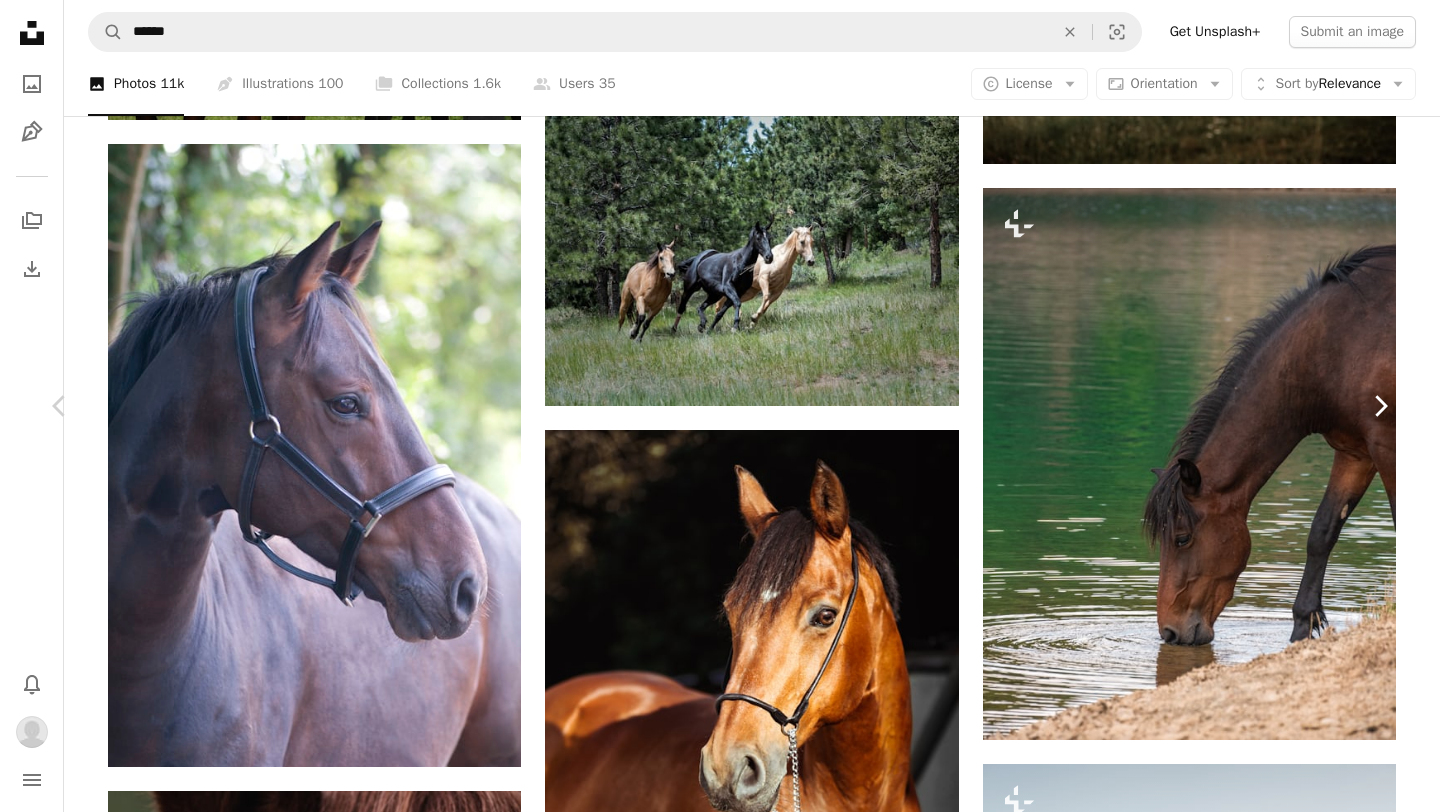 click on "Chevron right" at bounding box center (1380, 406) 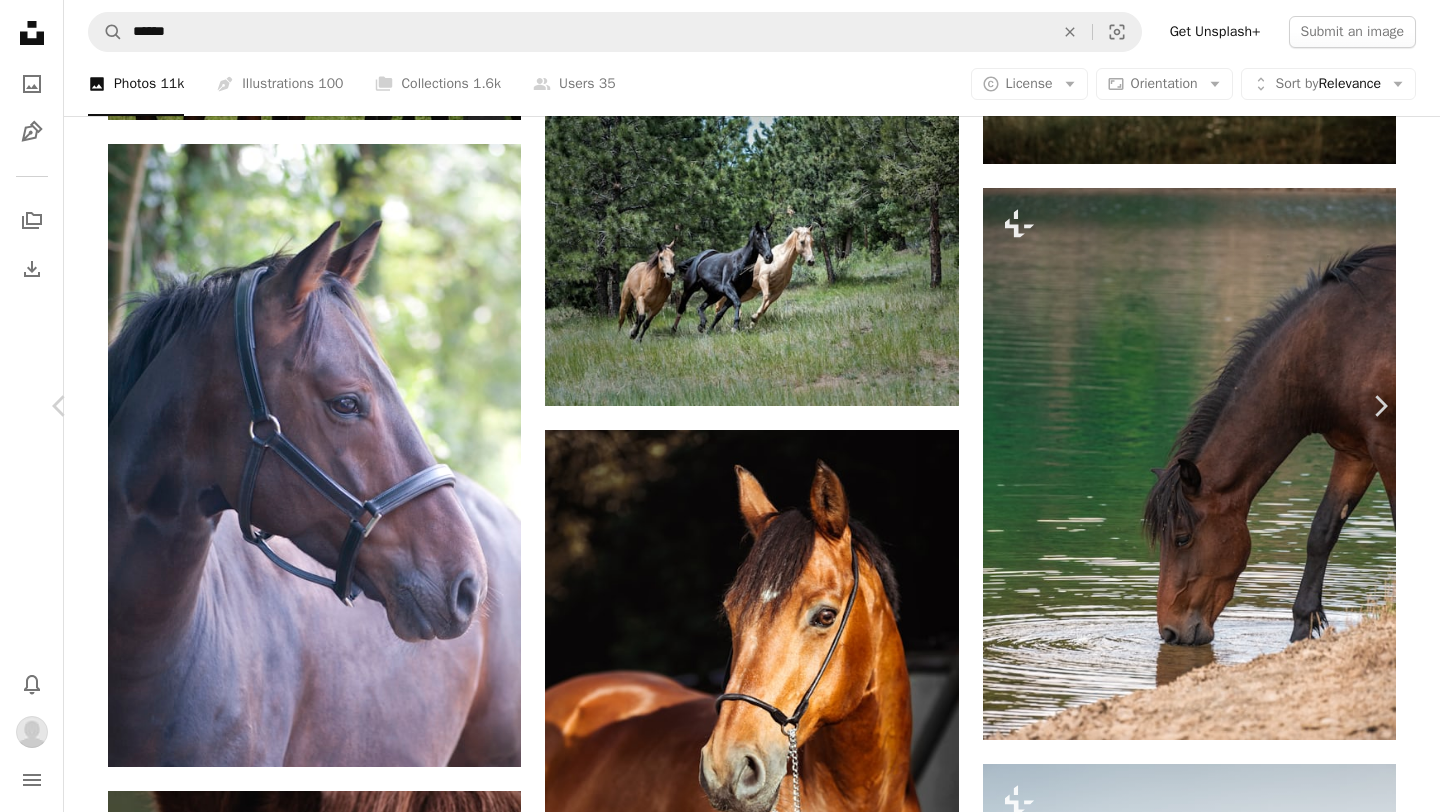click on "An X shape Chevron left Chevron right [FIRST] [LAST] [USERNAME] A heart A plus sign Edit image   Plus sign for Unsplash+ Download Chevron down Zoom in Views [NUMBER], [NUMBER] Downloads [NUMBER] A forward-right arrow Share Info icon Info More Actions Sunny: gelding, from Sandro Hit /  Macho XX A map marker [CITY], [COUNTRY] Calendar outlined Published on  [MONTH] [NUMBER], [NUMBER] Camera [BRAND], [MODEL] Safety Free to use under the  Unsplash License animals horses animal grey switzerland horse mammal stallion colt horse andalusian horse Browse premium related images on iStock  |  Save 20% with code UNSPLASH20 View more on iStock  ↗ Related images A heart A plus sign [FIRST] [LAST] Arrow pointing down Plus sign for Unsplash+ A heart A plus sign [FIRST] [LAST] For  Unsplash+ A lock   Download A heart A plus sign [FIRST] [LAST] Arrow pointing down Plus sign for Unsplash+ A heart A plus sign [FIRST] [LAST] For  Unsplash+ A lock   Download A heart A plus sign [FIRST] [LAST] Arrow pointing down A heart A plus sign [FIRST] [LAST] A heart" at bounding box center [720, 5896] 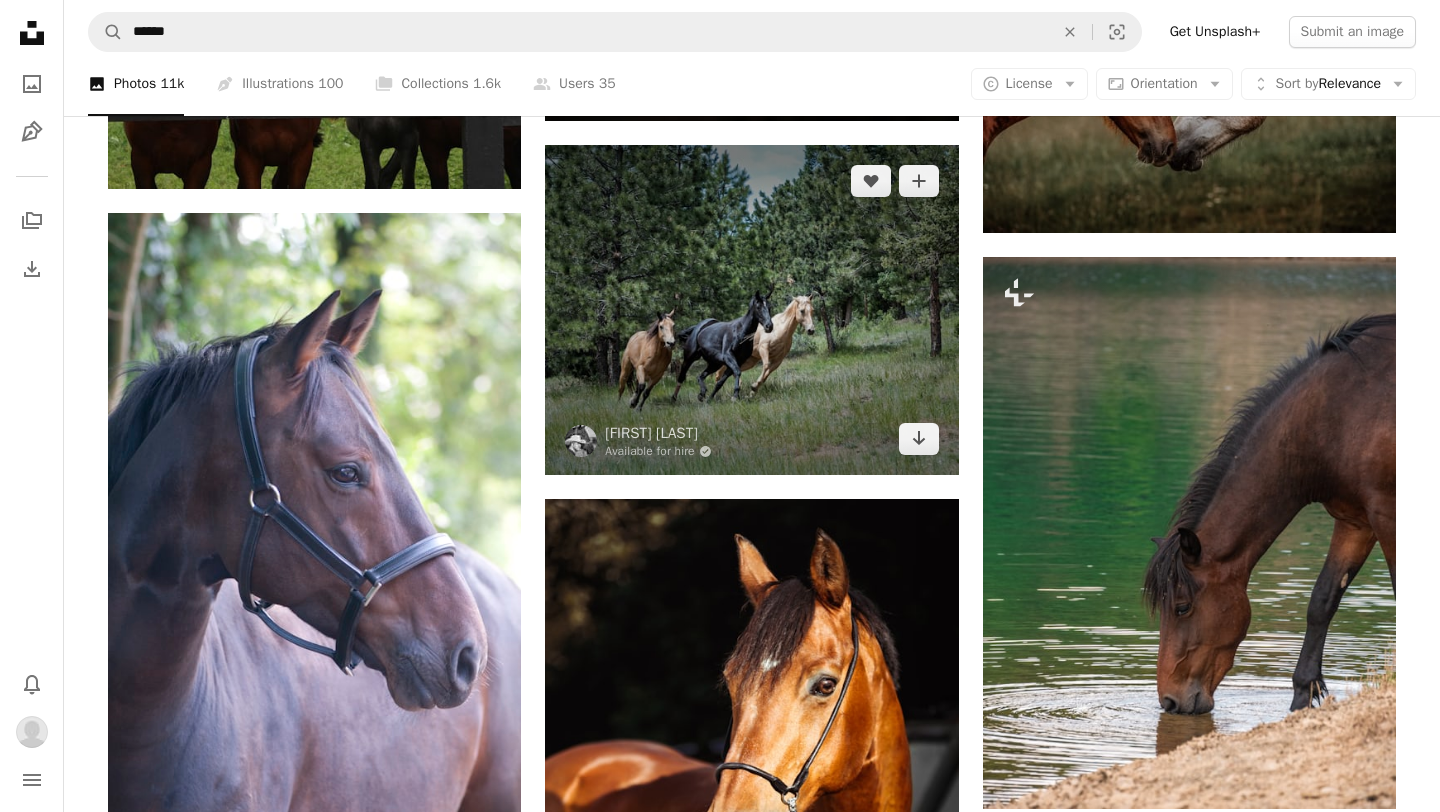 scroll, scrollTop: 1867, scrollLeft: 0, axis: vertical 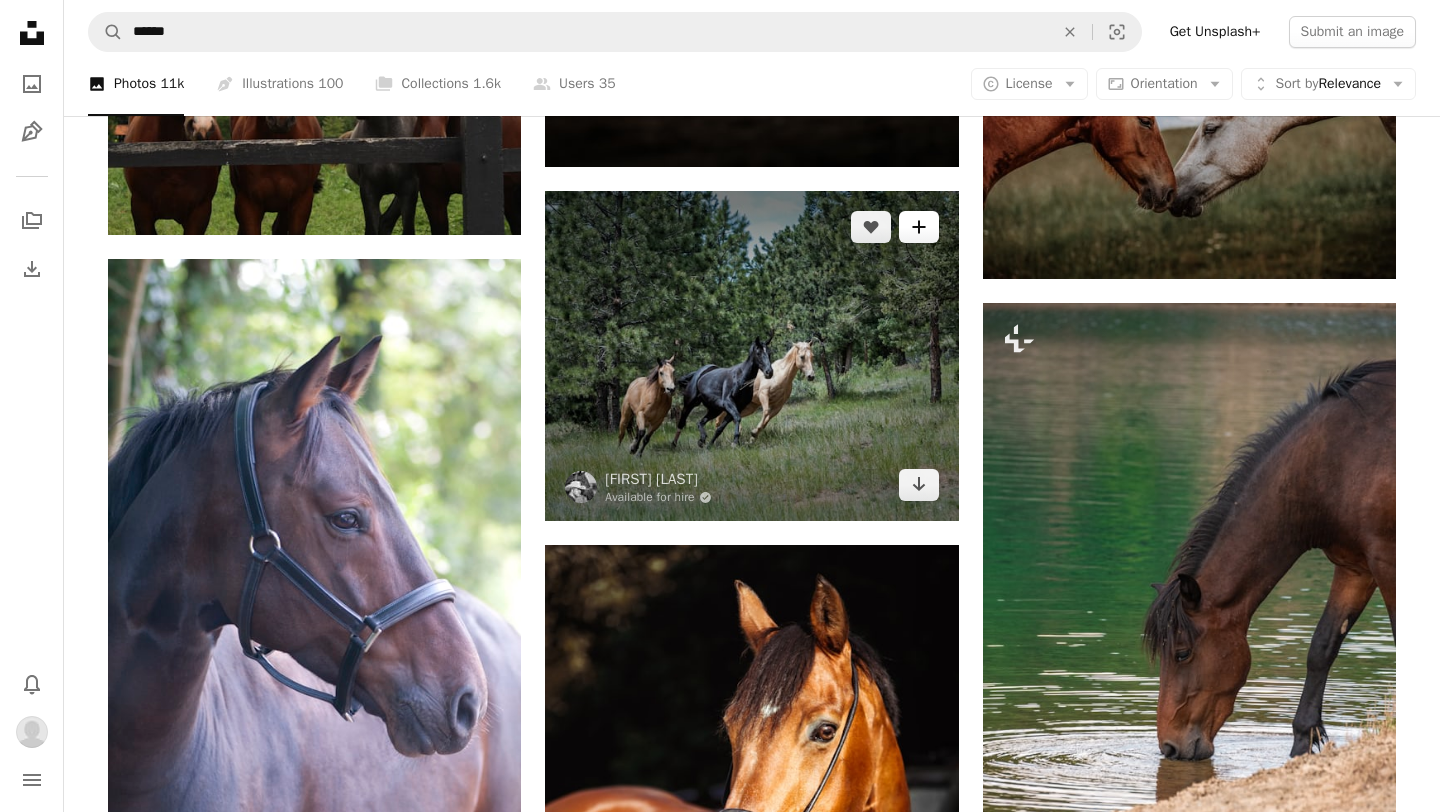 click on "A plus sign" at bounding box center (919, 227) 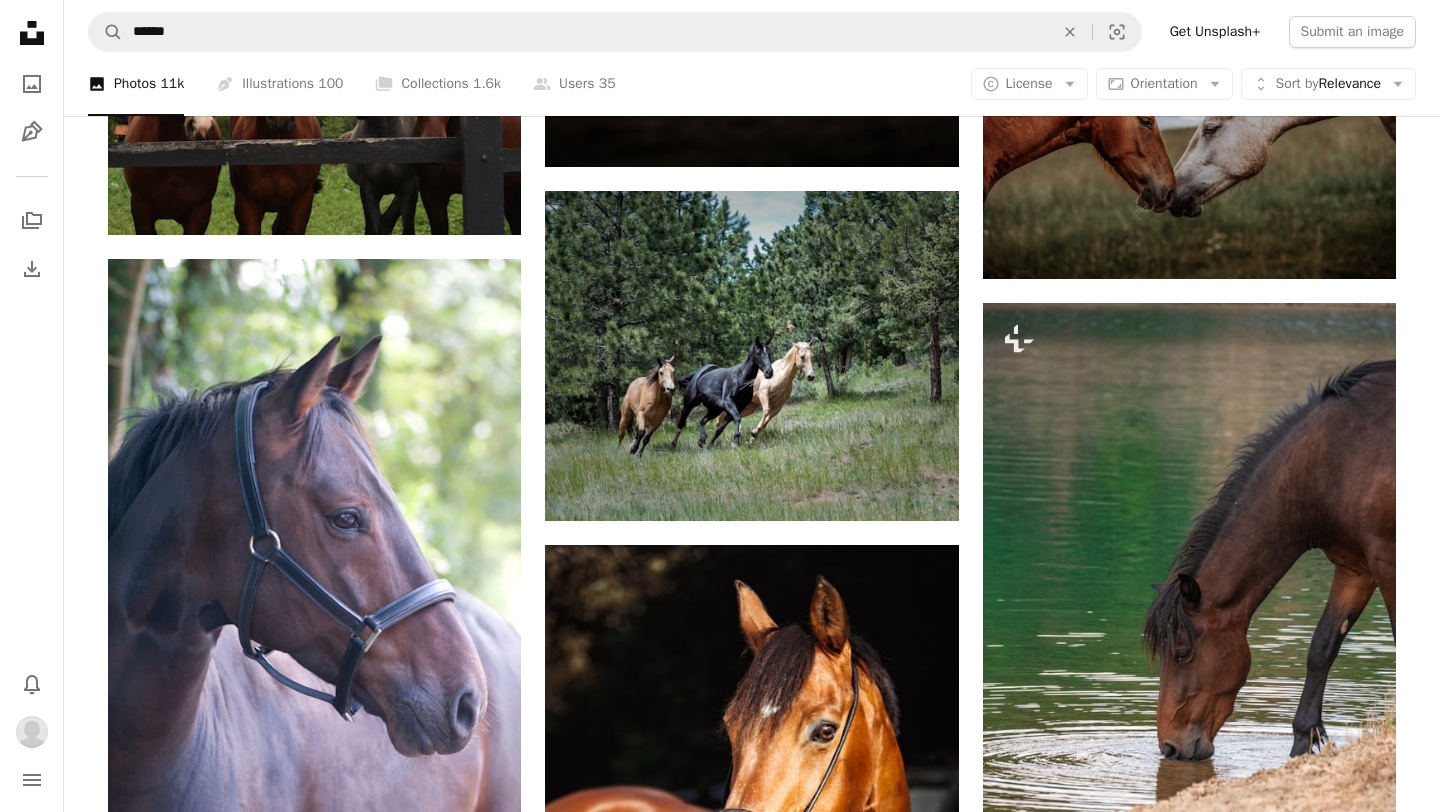 click on "Site" at bounding box center [875, 5953] 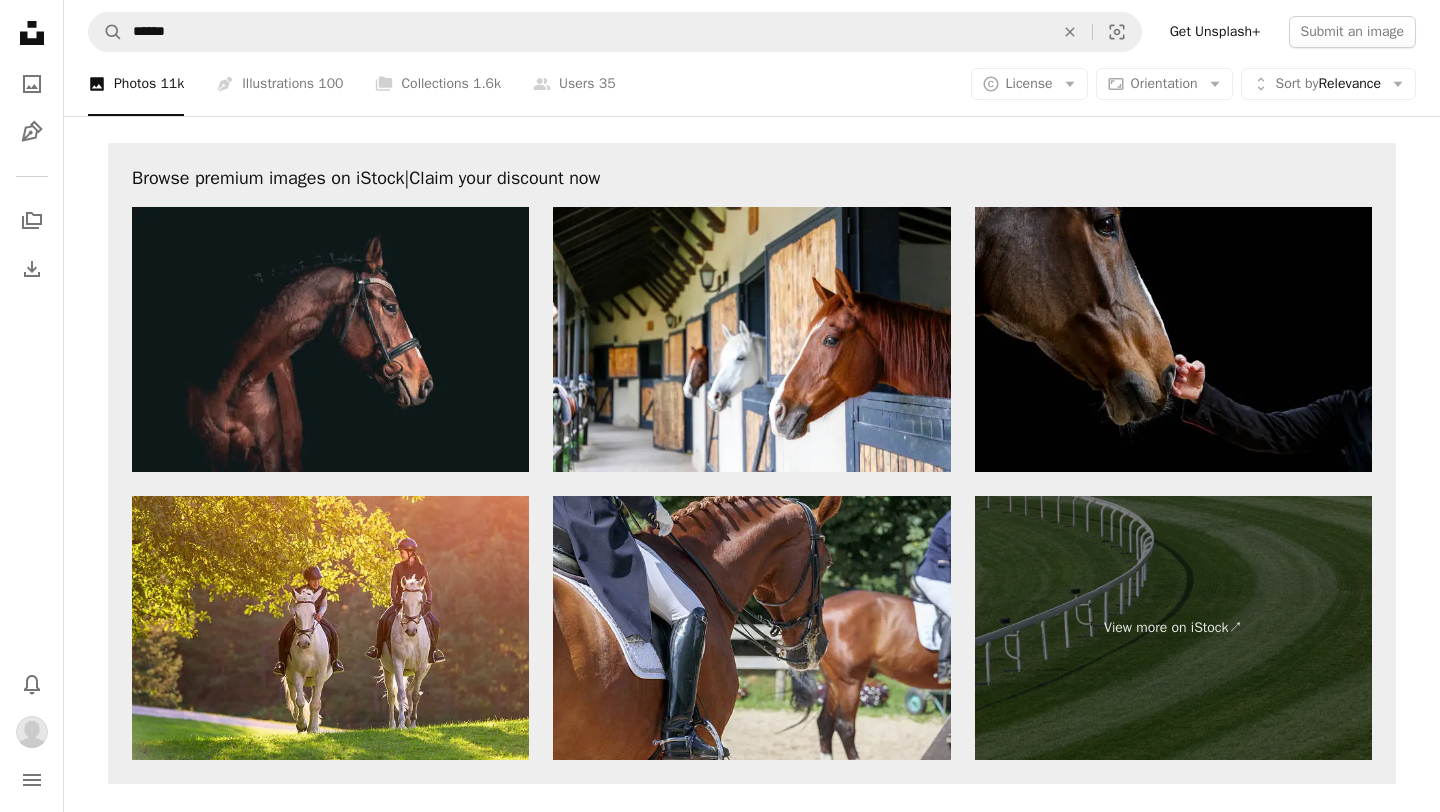 scroll, scrollTop: 6515, scrollLeft: 0, axis: vertical 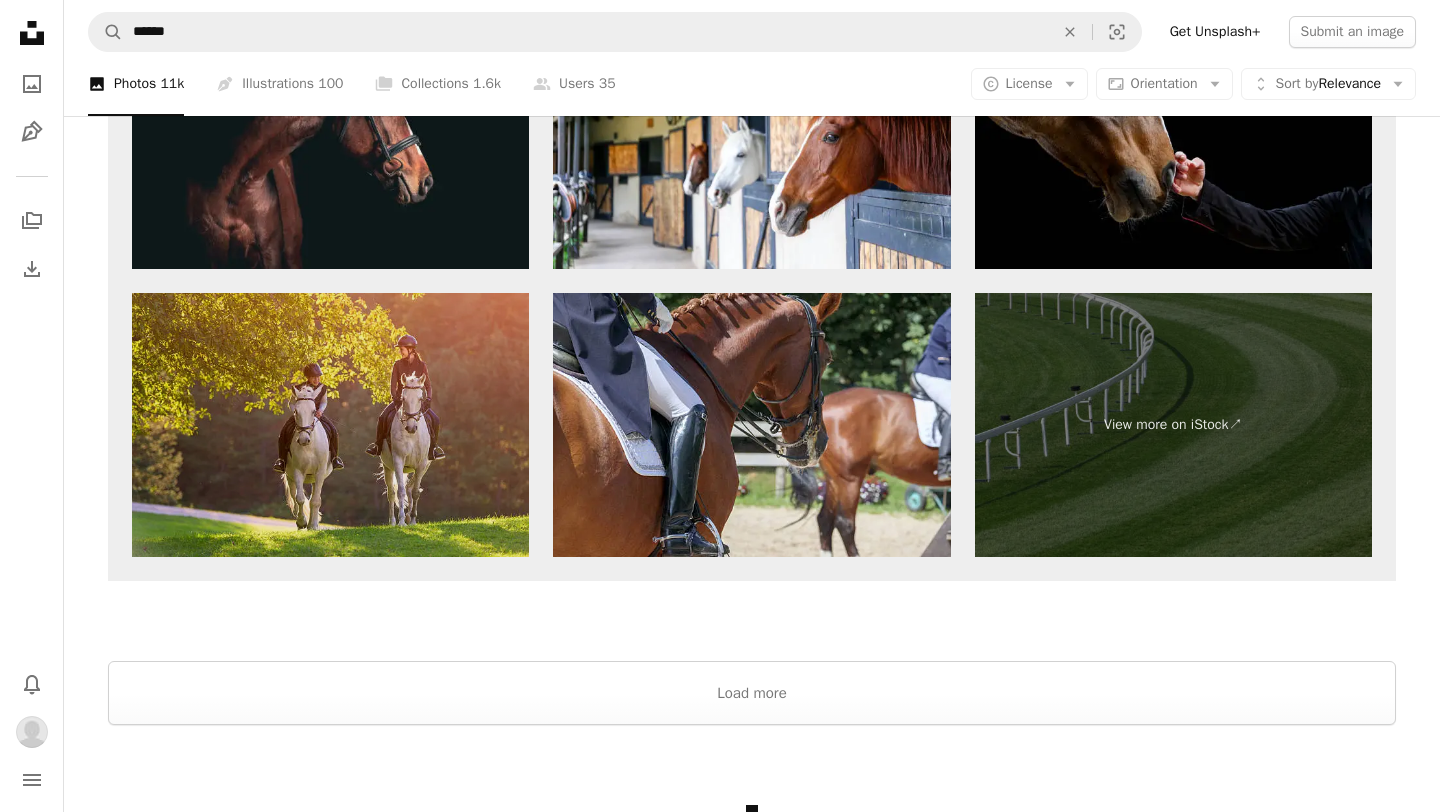 click at bounding box center [330, 425] 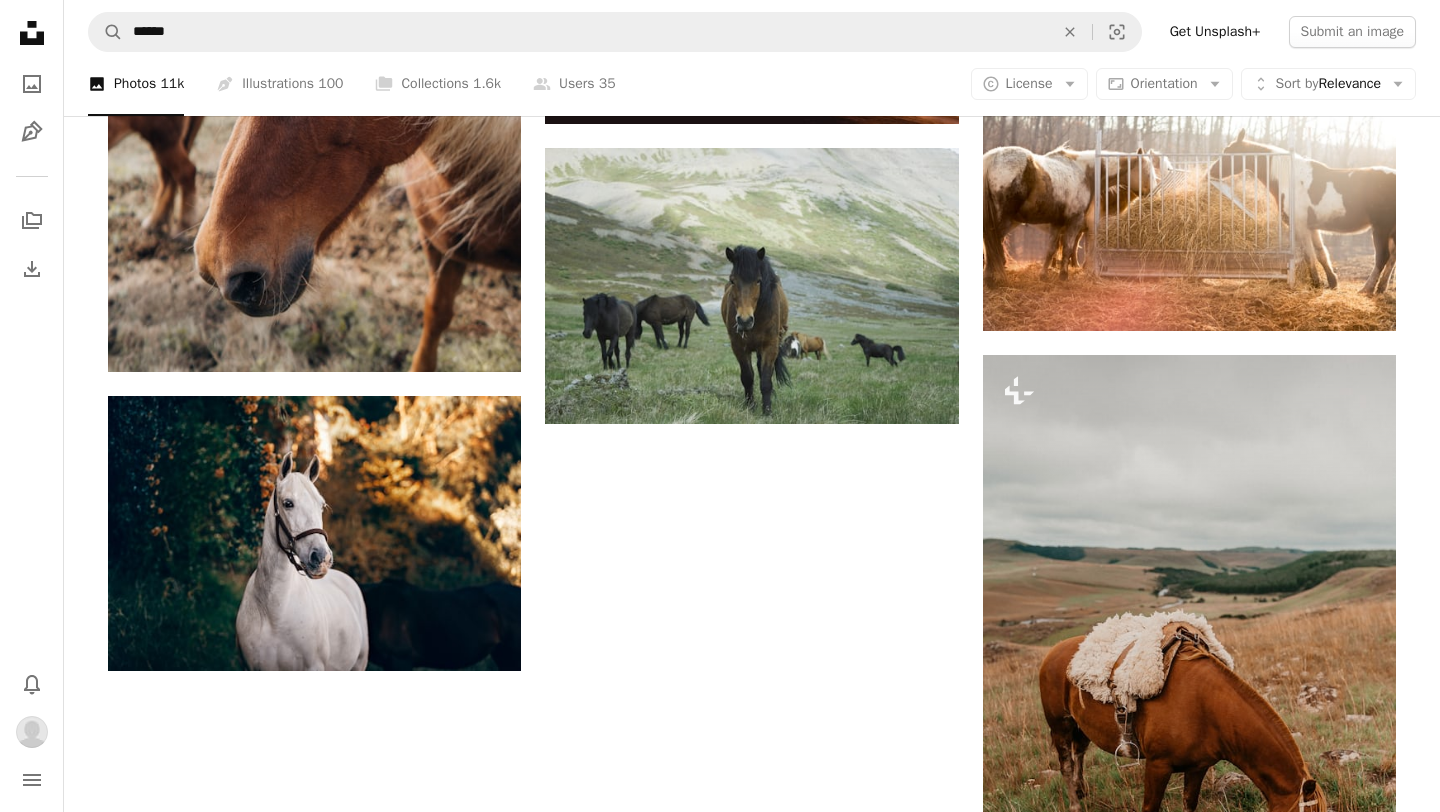scroll, scrollTop: 4807, scrollLeft: 0, axis: vertical 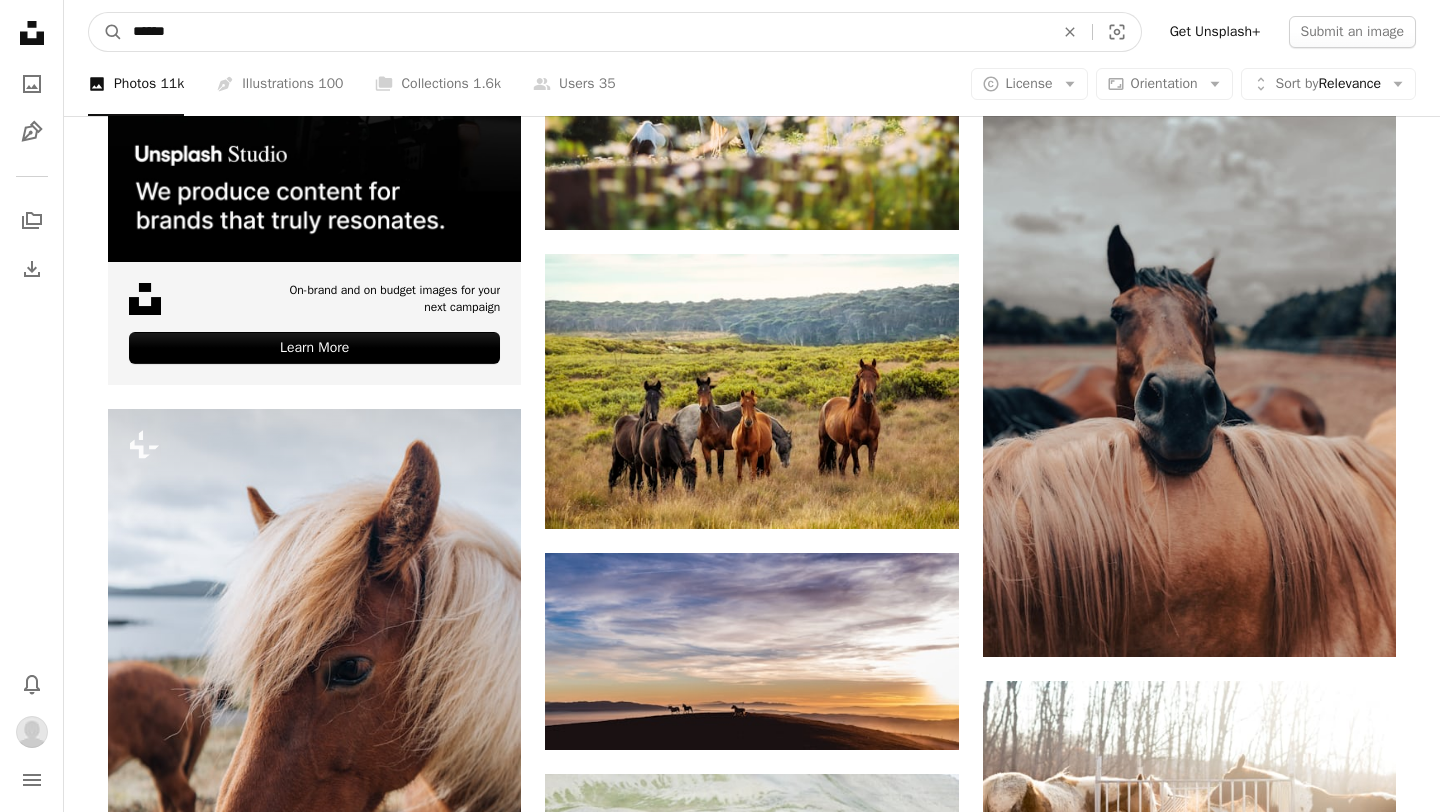 click on "******" at bounding box center [585, 32] 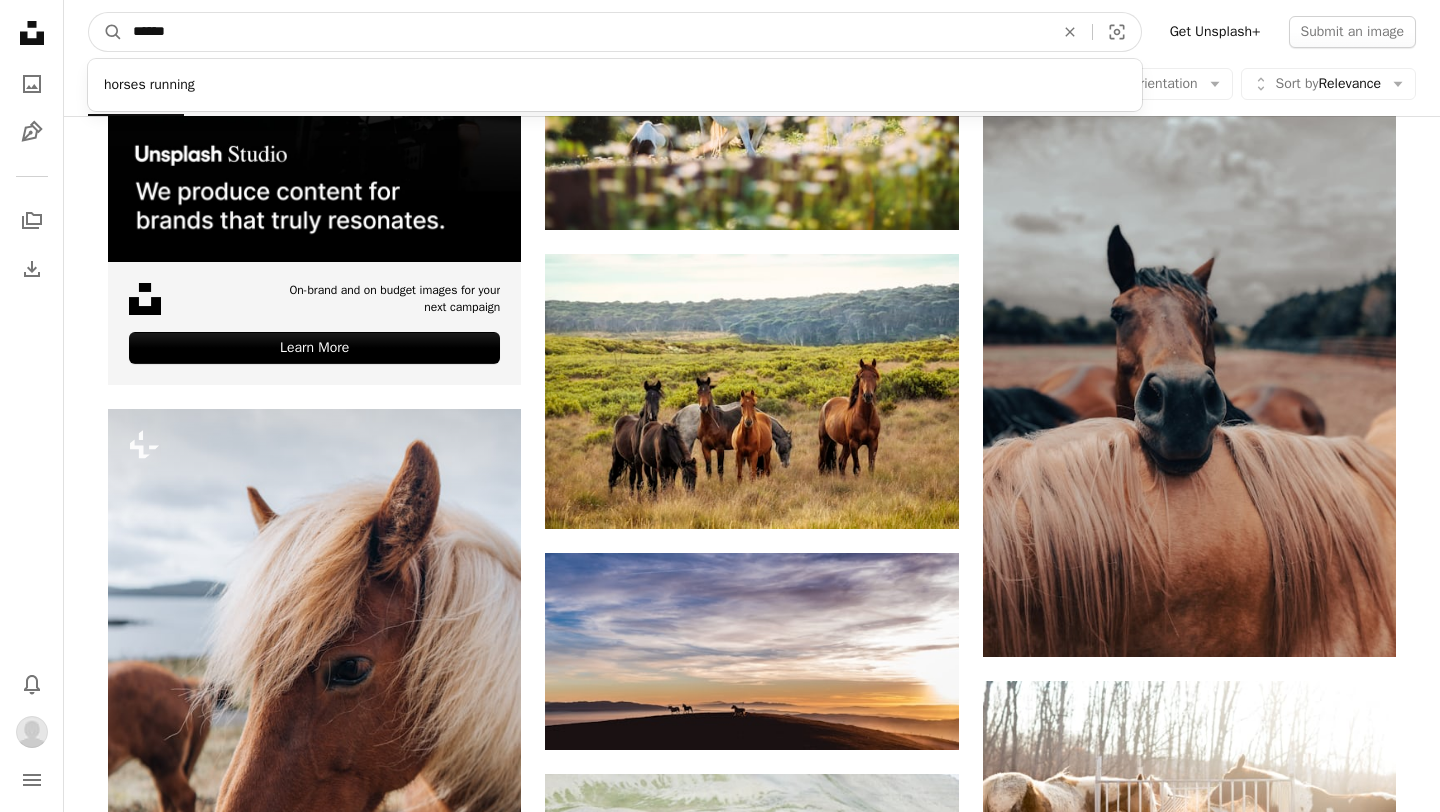 click on "******" at bounding box center (585, 32) 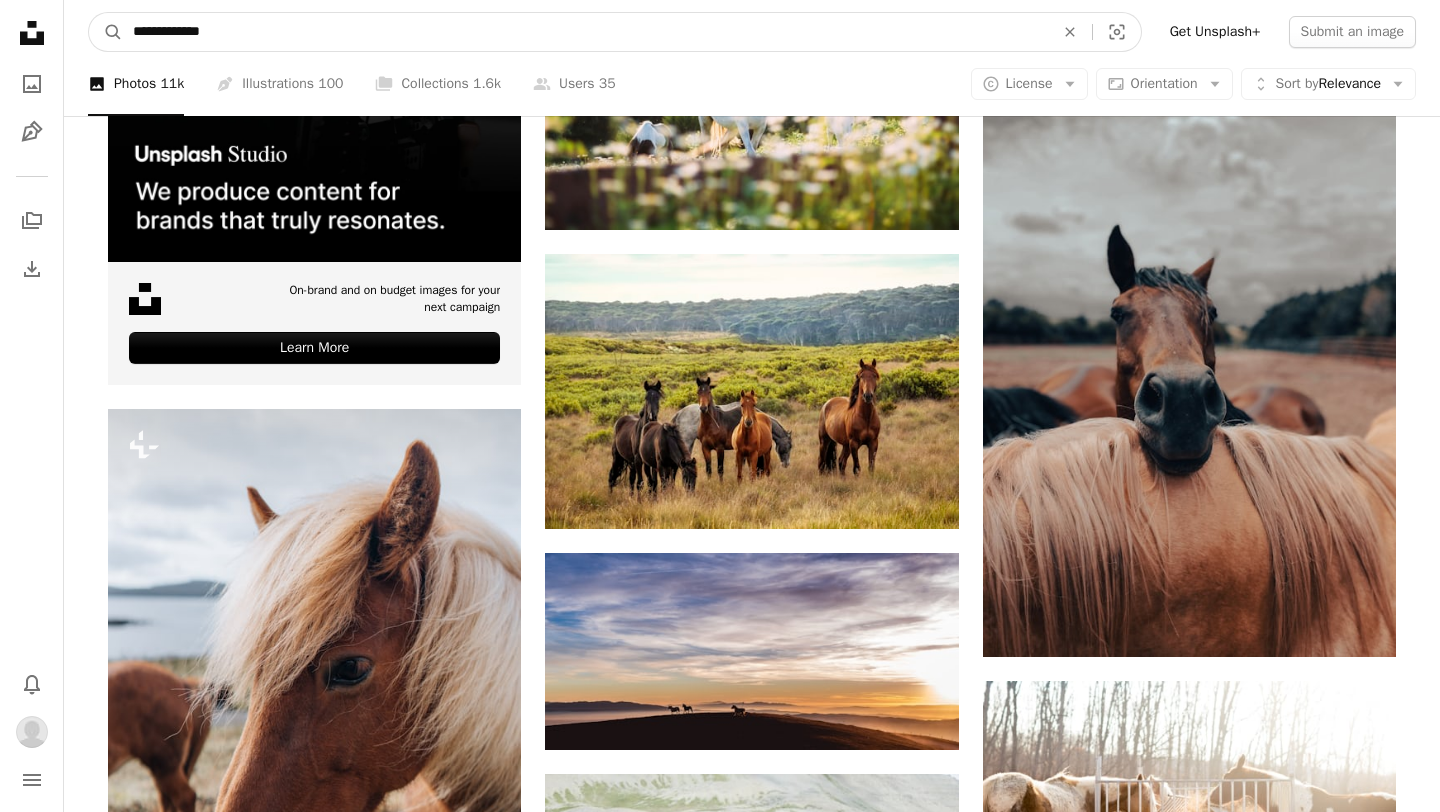 type on "**********" 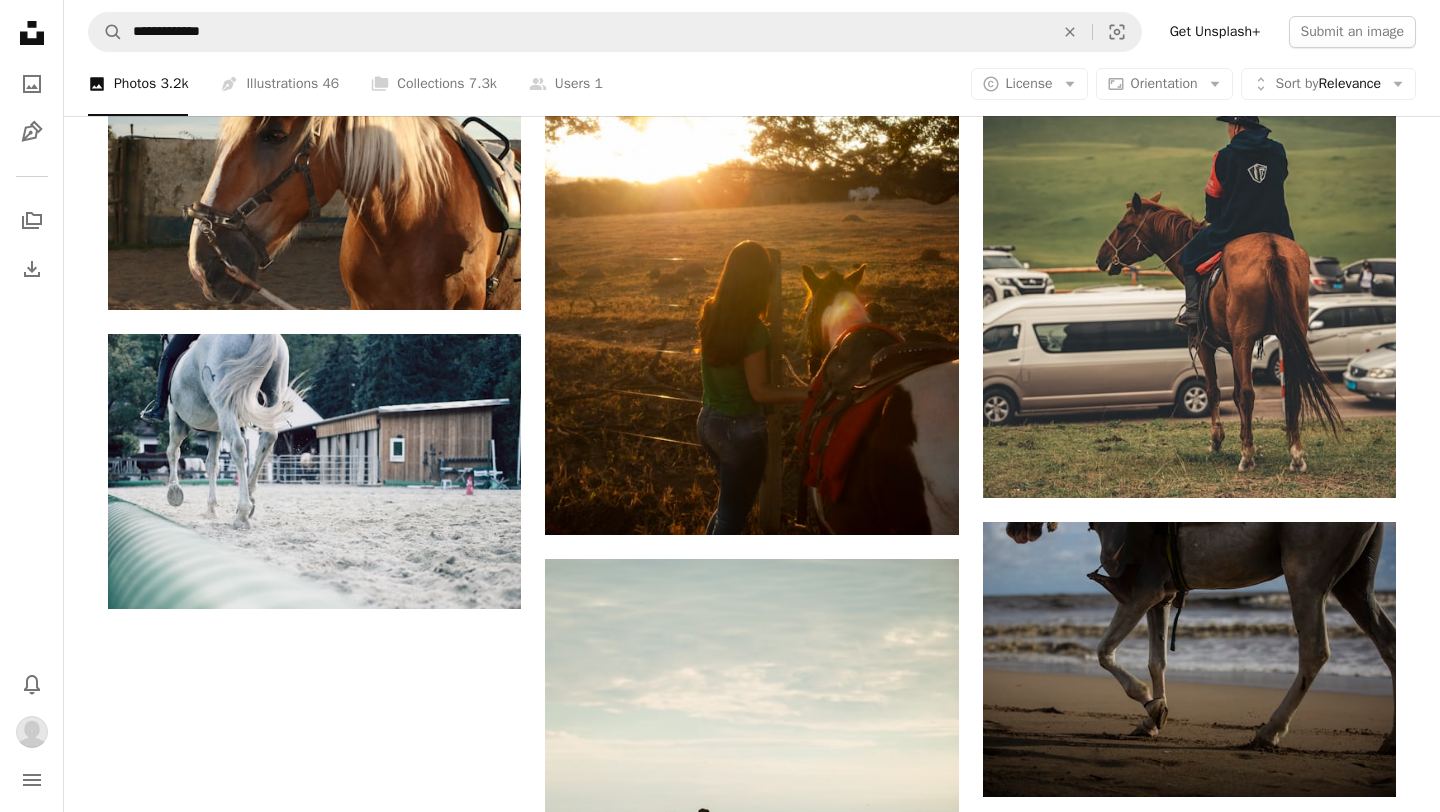 scroll, scrollTop: 2434, scrollLeft: 0, axis: vertical 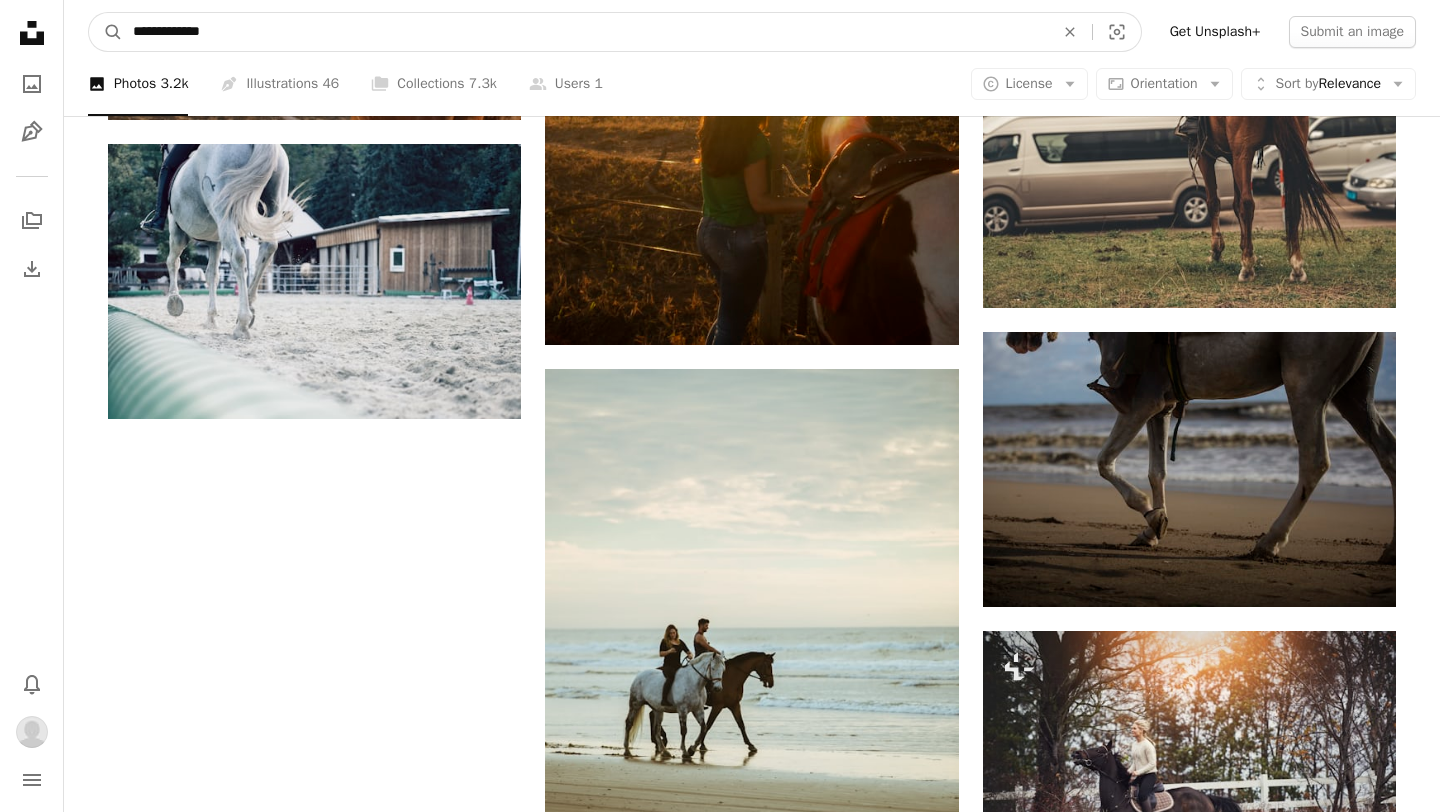 click on "**********" at bounding box center (585, 32) 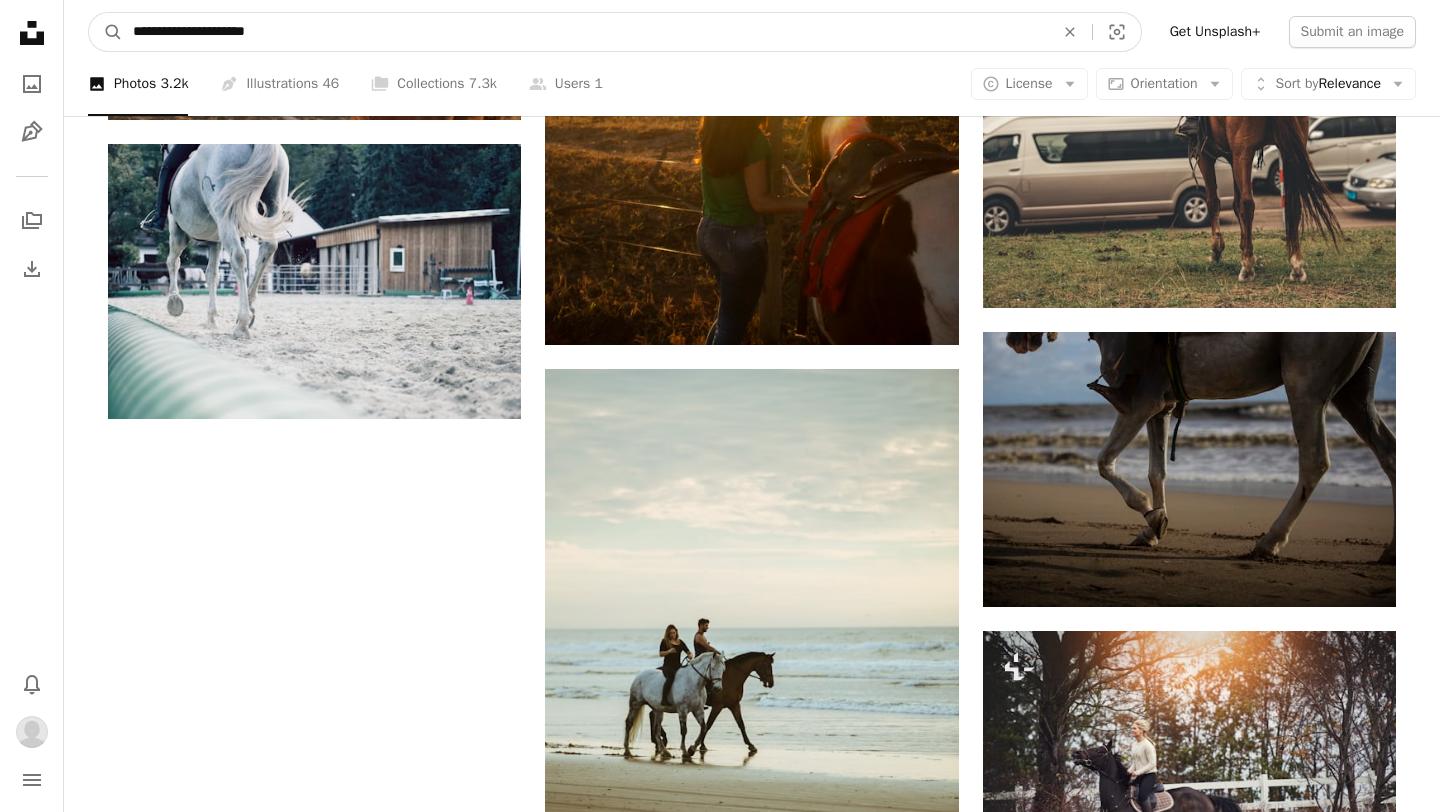 type on "**********" 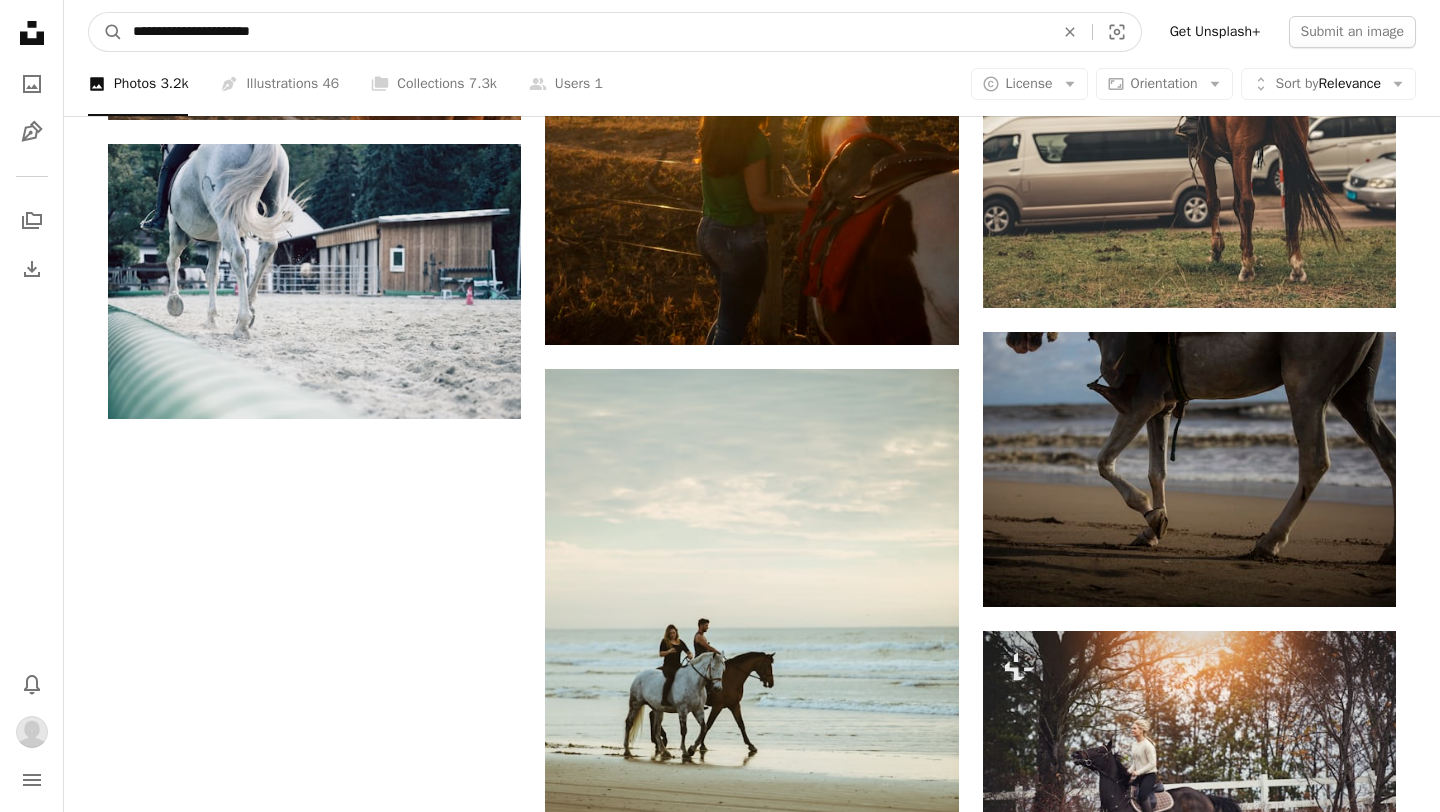 click on "A magnifying glass" at bounding box center [106, 32] 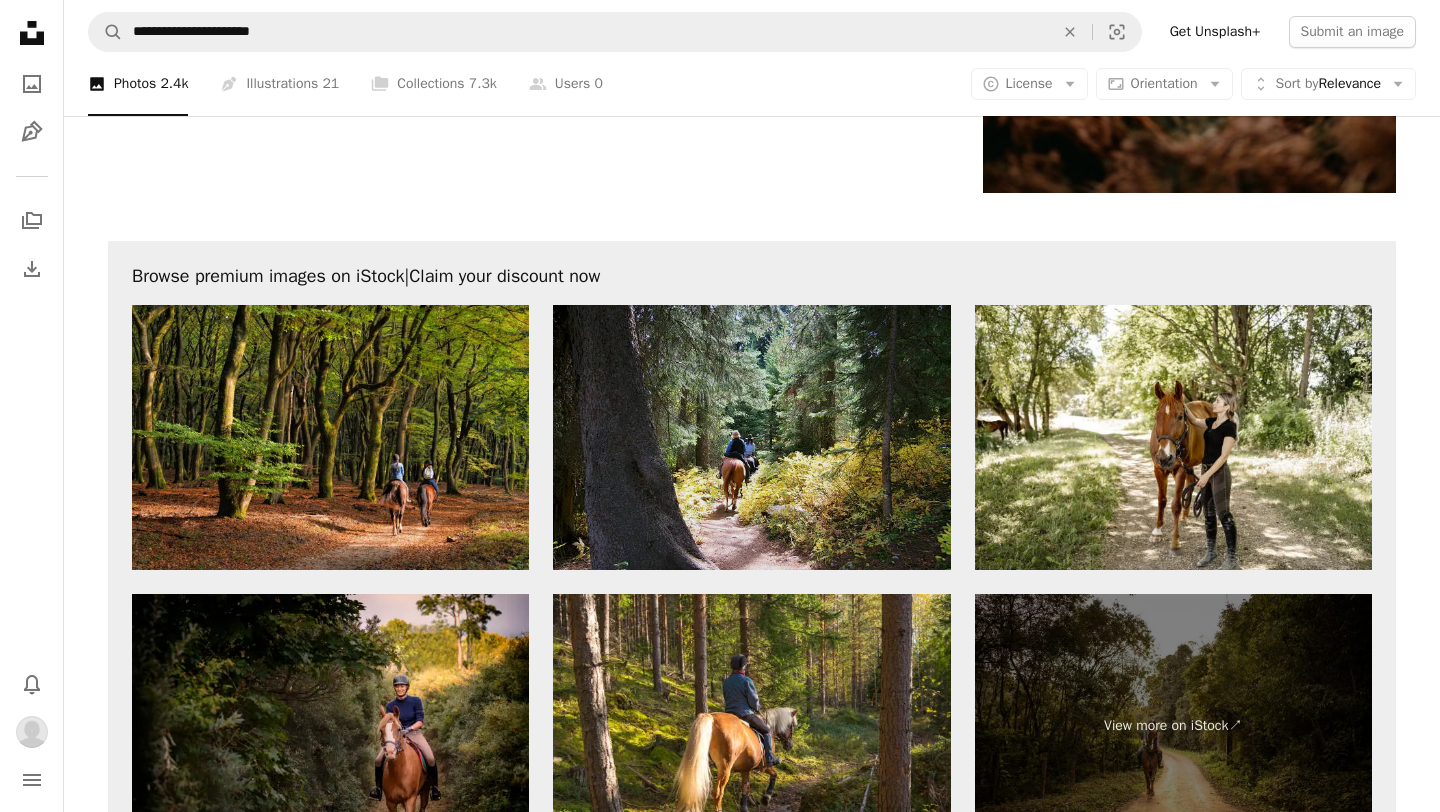 scroll, scrollTop: 3598, scrollLeft: 0, axis: vertical 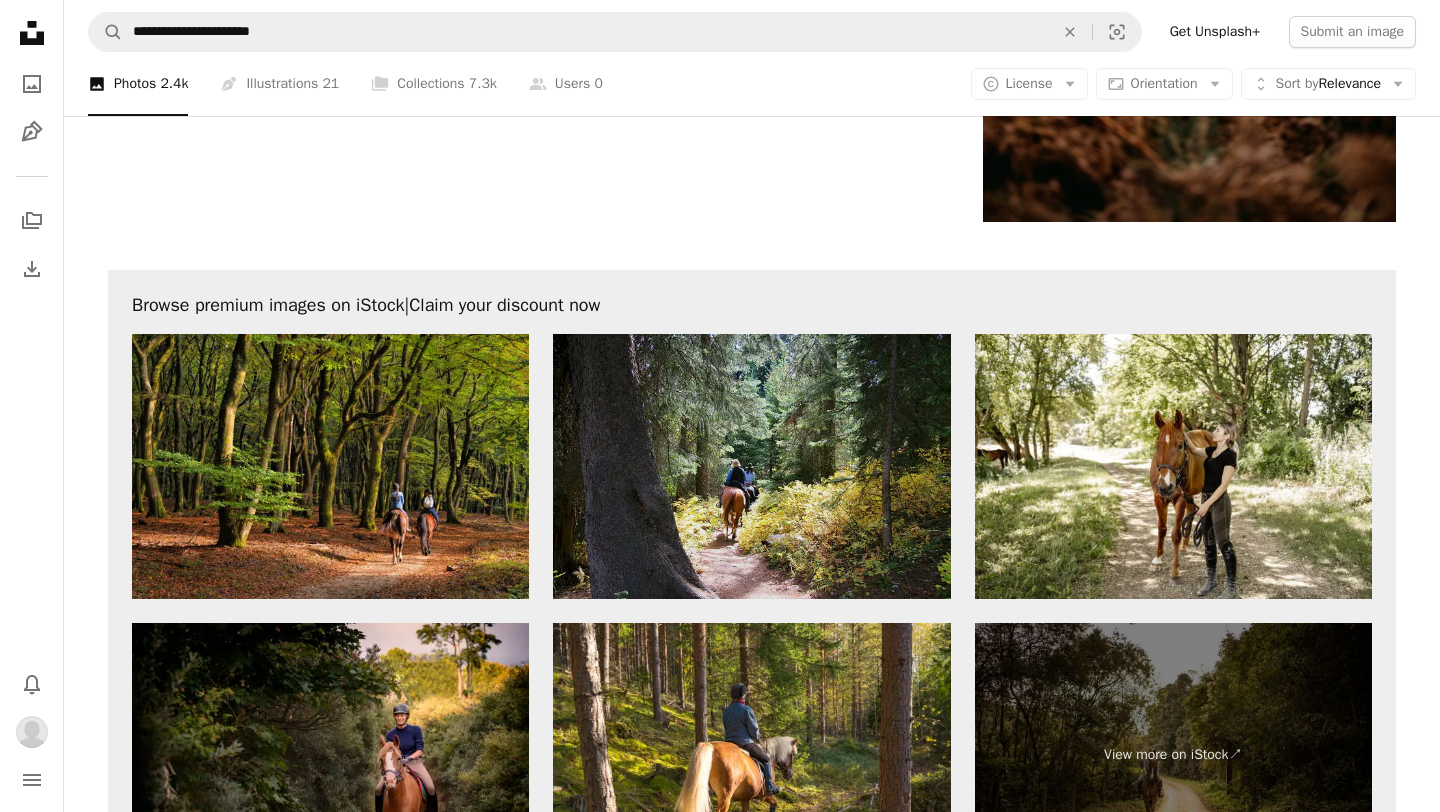 click at bounding box center [751, 466] 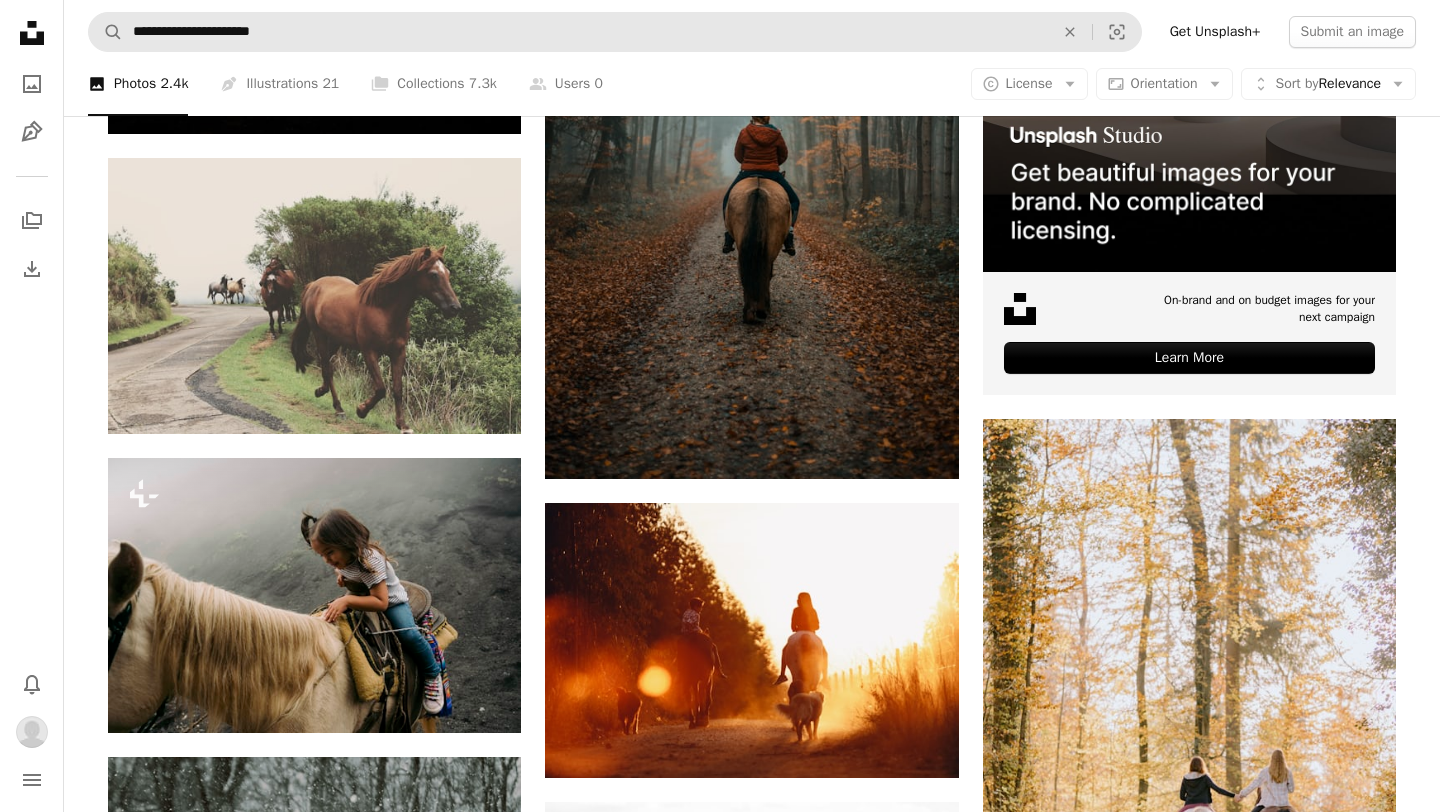scroll, scrollTop: 249, scrollLeft: 0, axis: vertical 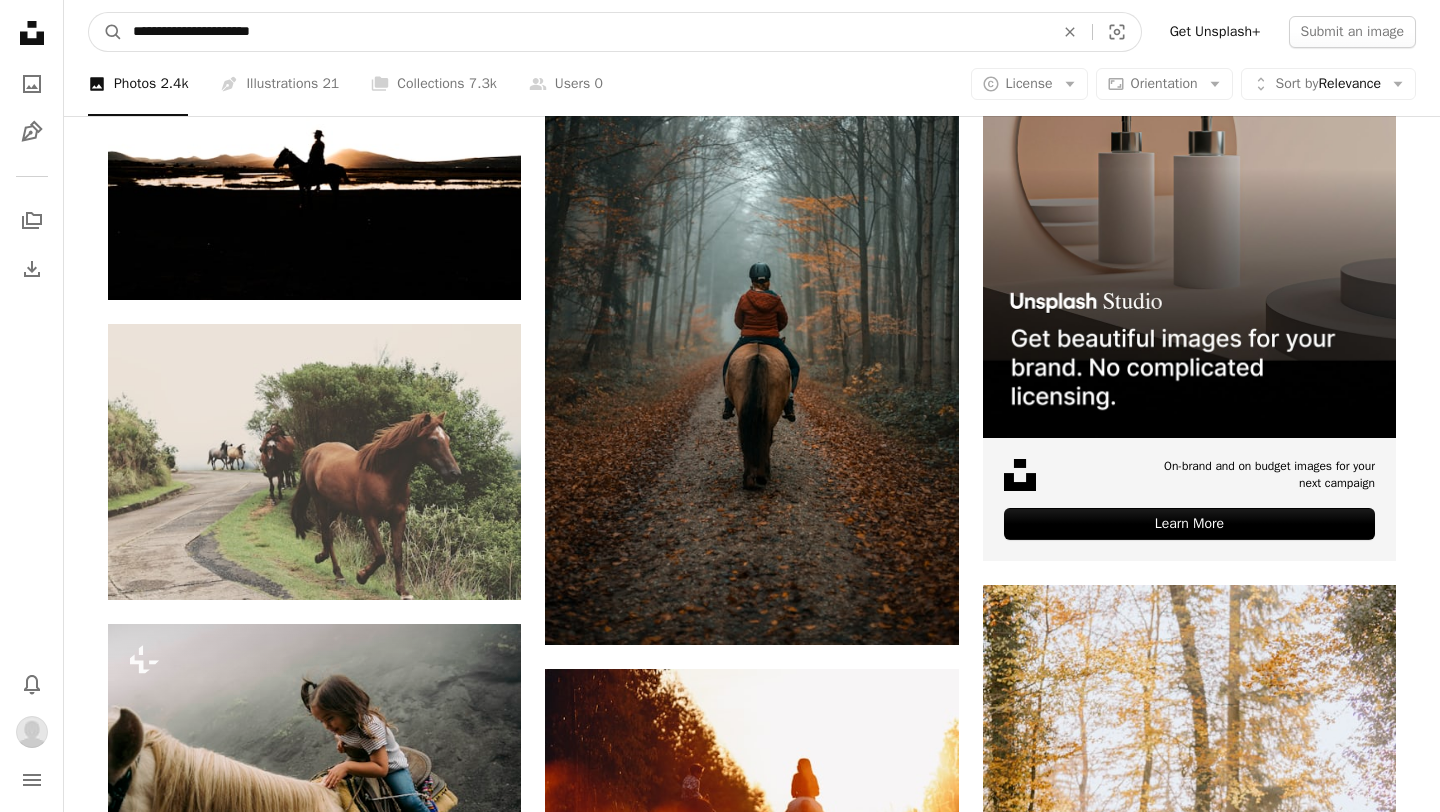 click on "**********" at bounding box center [585, 32] 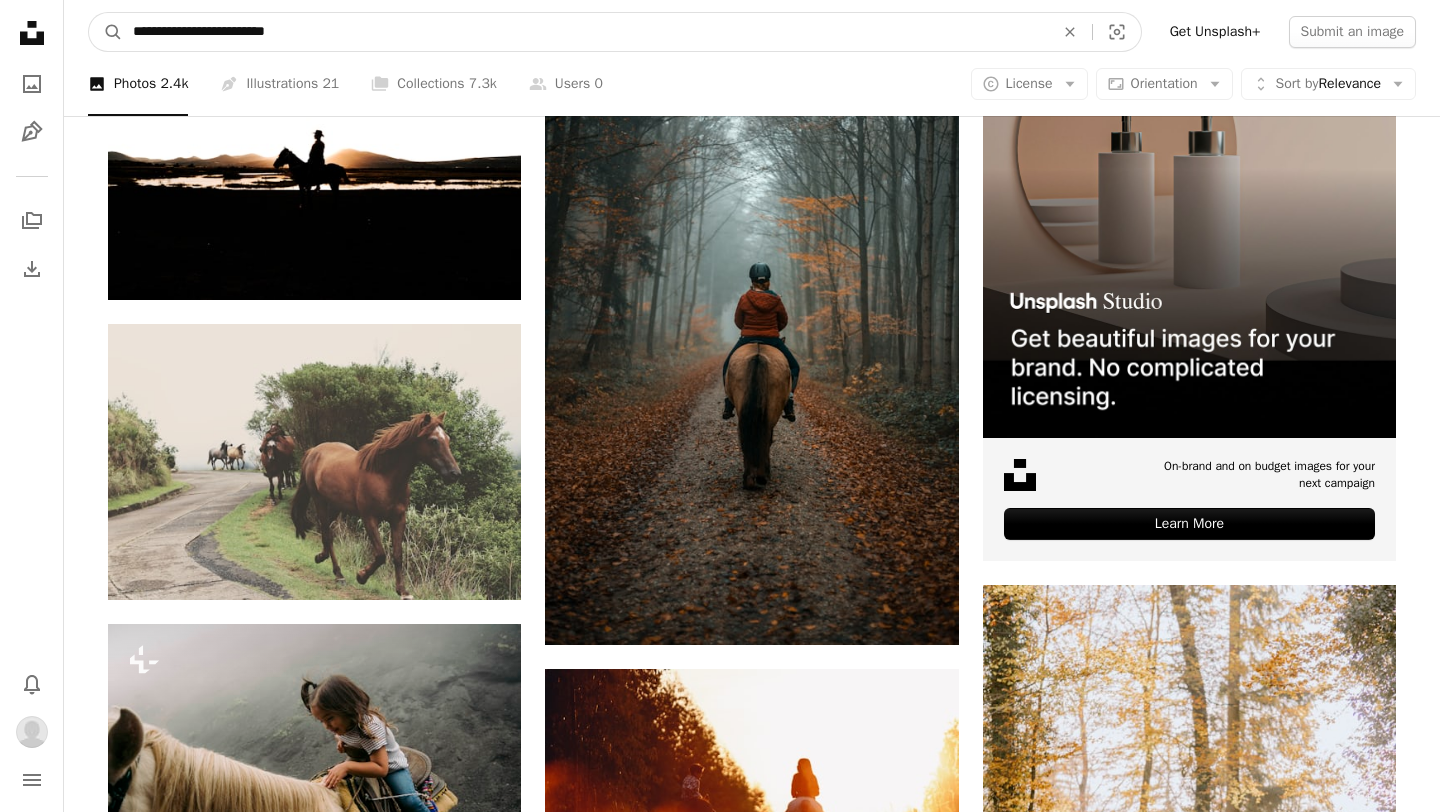 type on "**********" 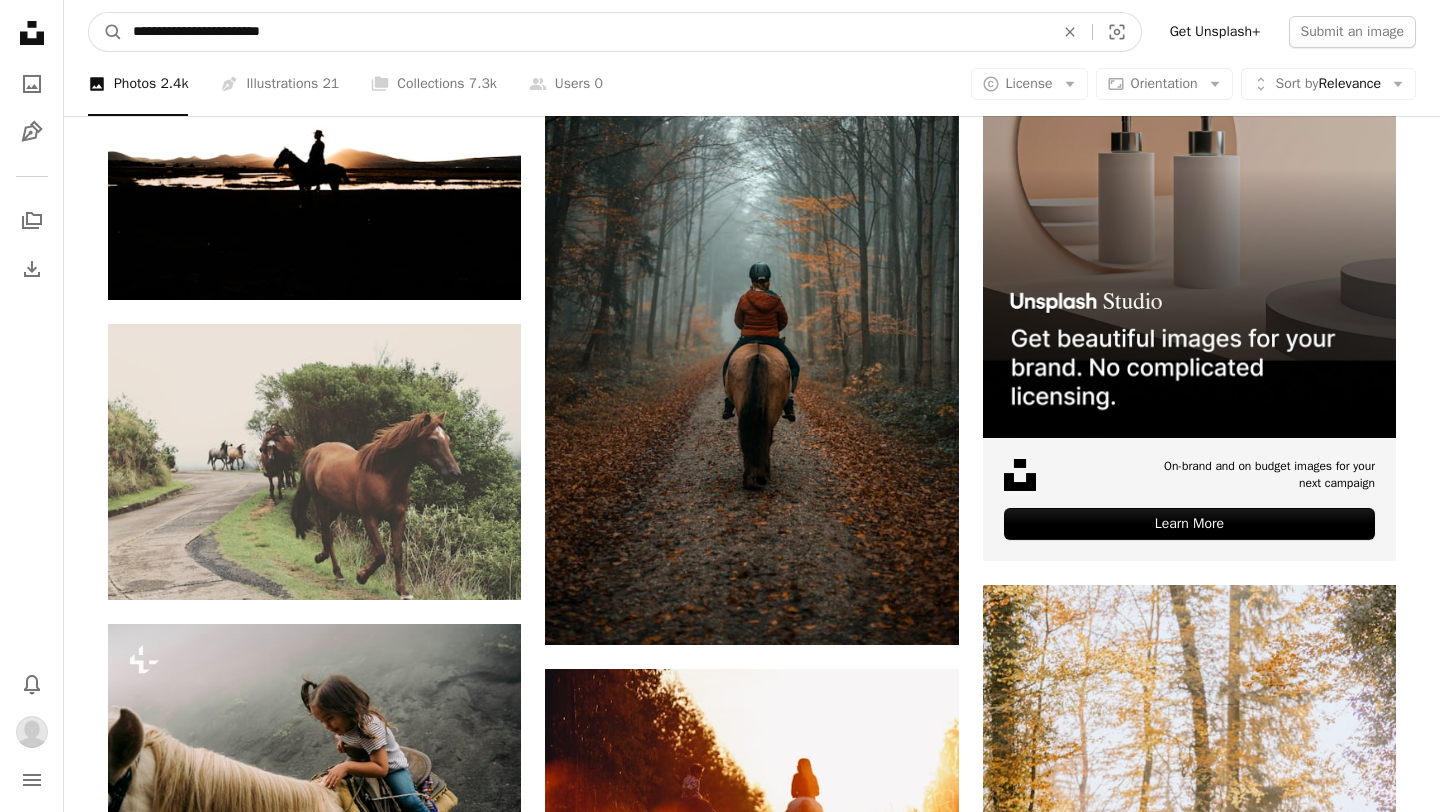 click on "A magnifying glass" at bounding box center (106, 32) 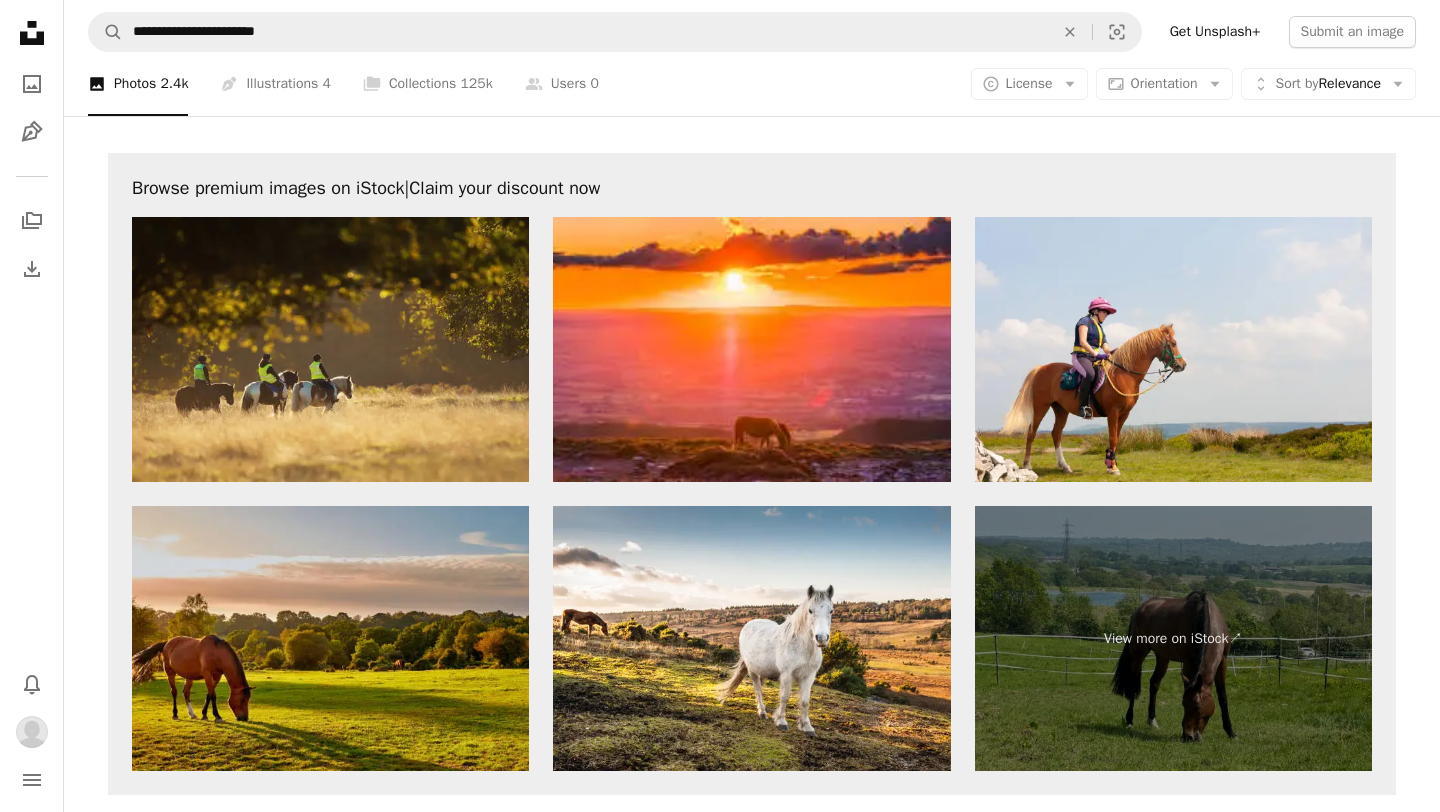 scroll, scrollTop: 3866, scrollLeft: 0, axis: vertical 